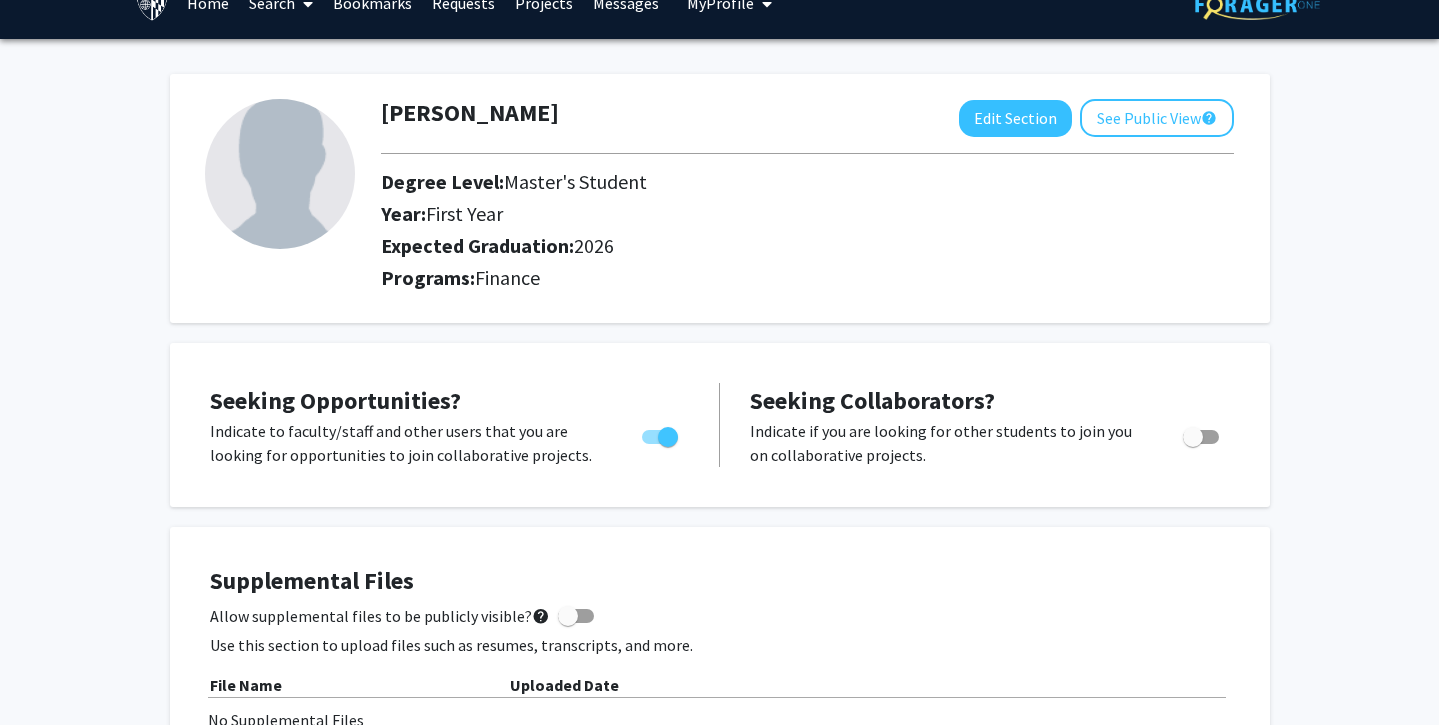 scroll, scrollTop: 35, scrollLeft: 0, axis: vertical 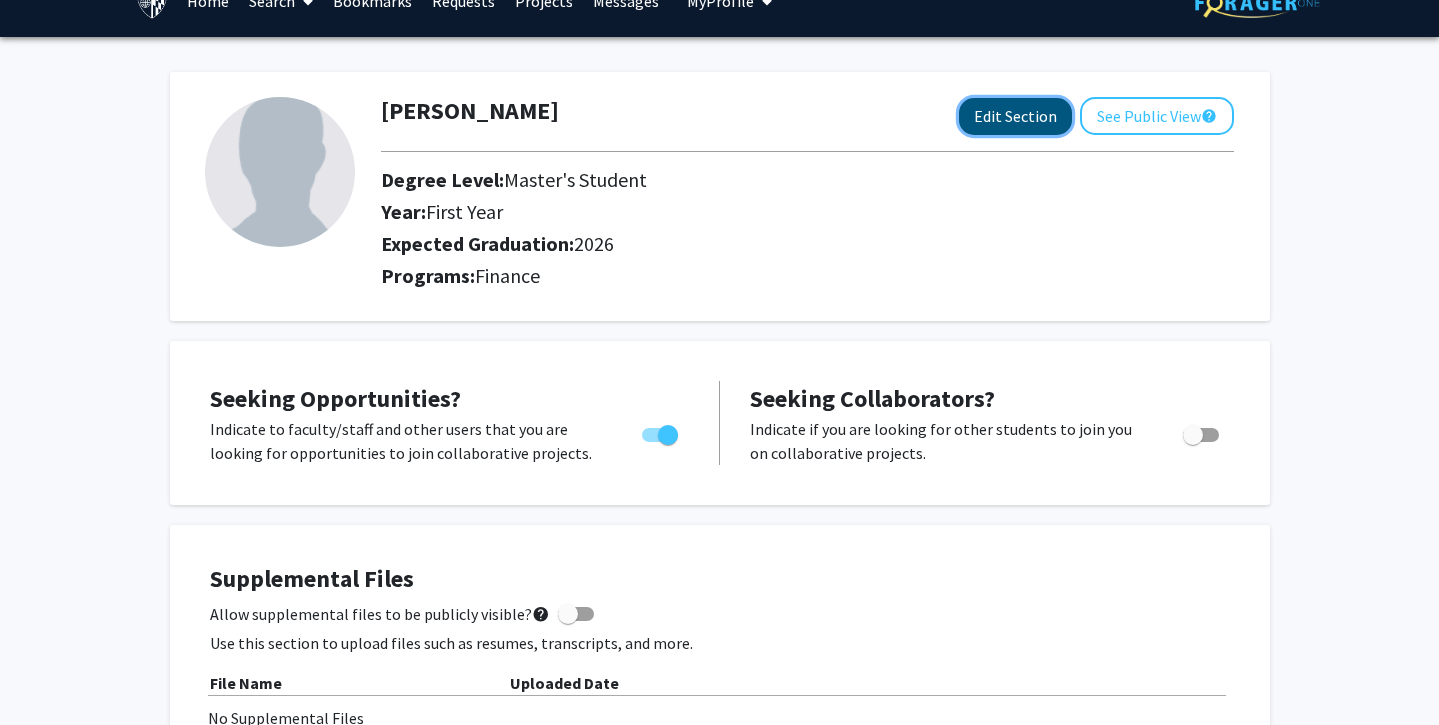 click on "Edit Section" 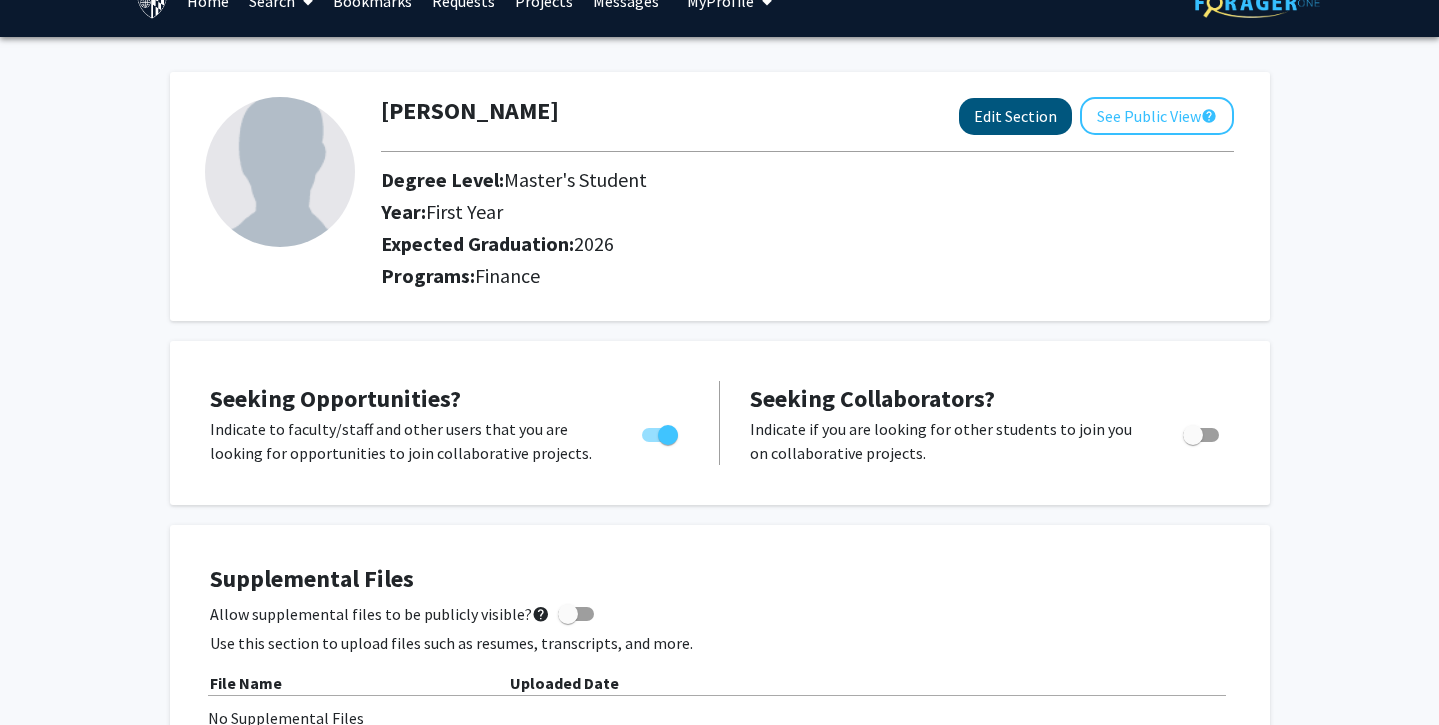 select on "first_year" 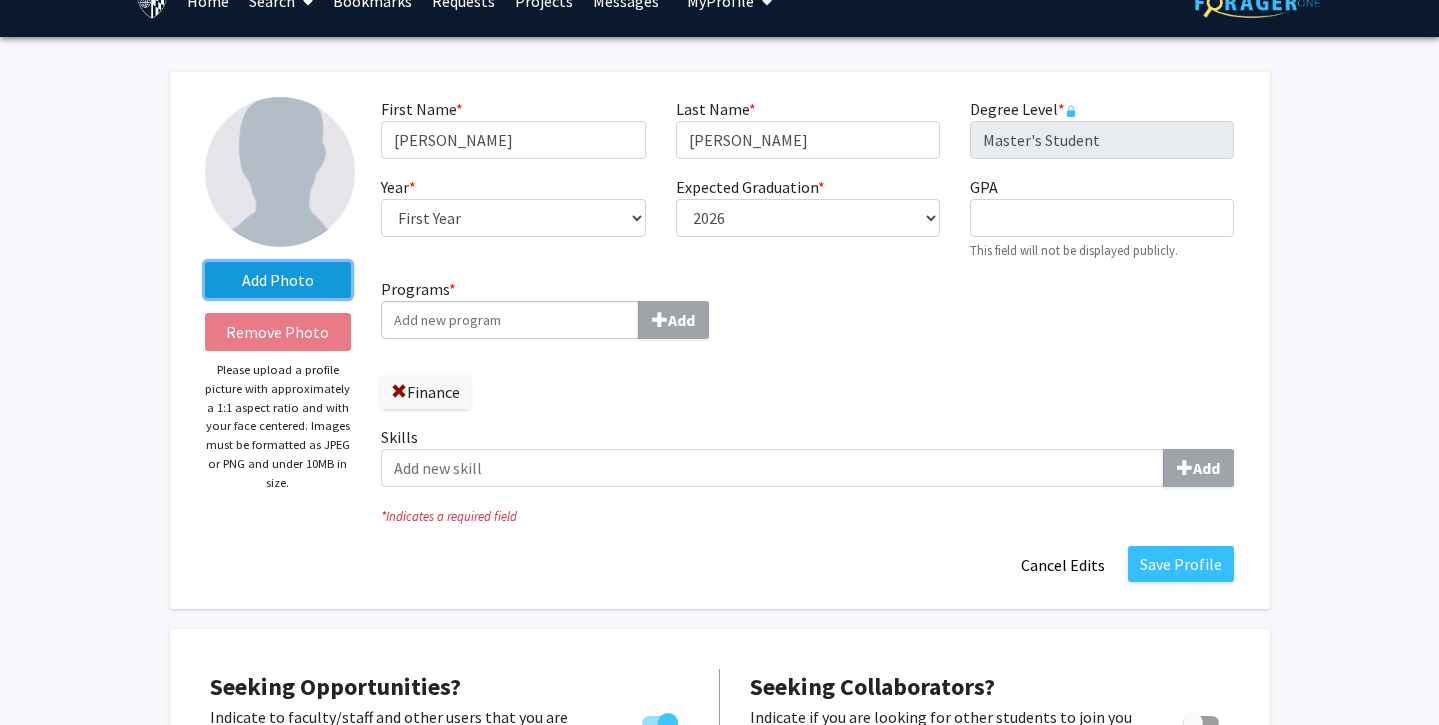 click on "Add Photo" 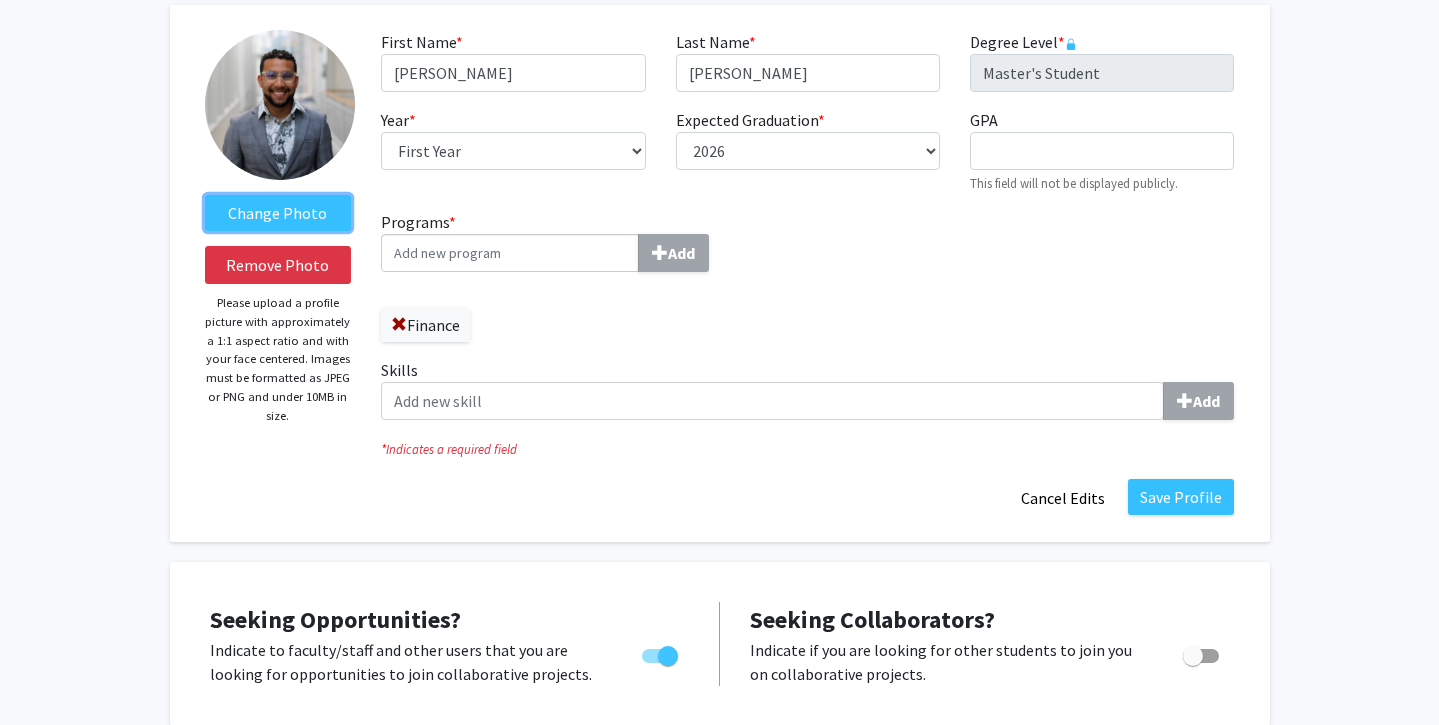 scroll, scrollTop: 122, scrollLeft: 0, axis: vertical 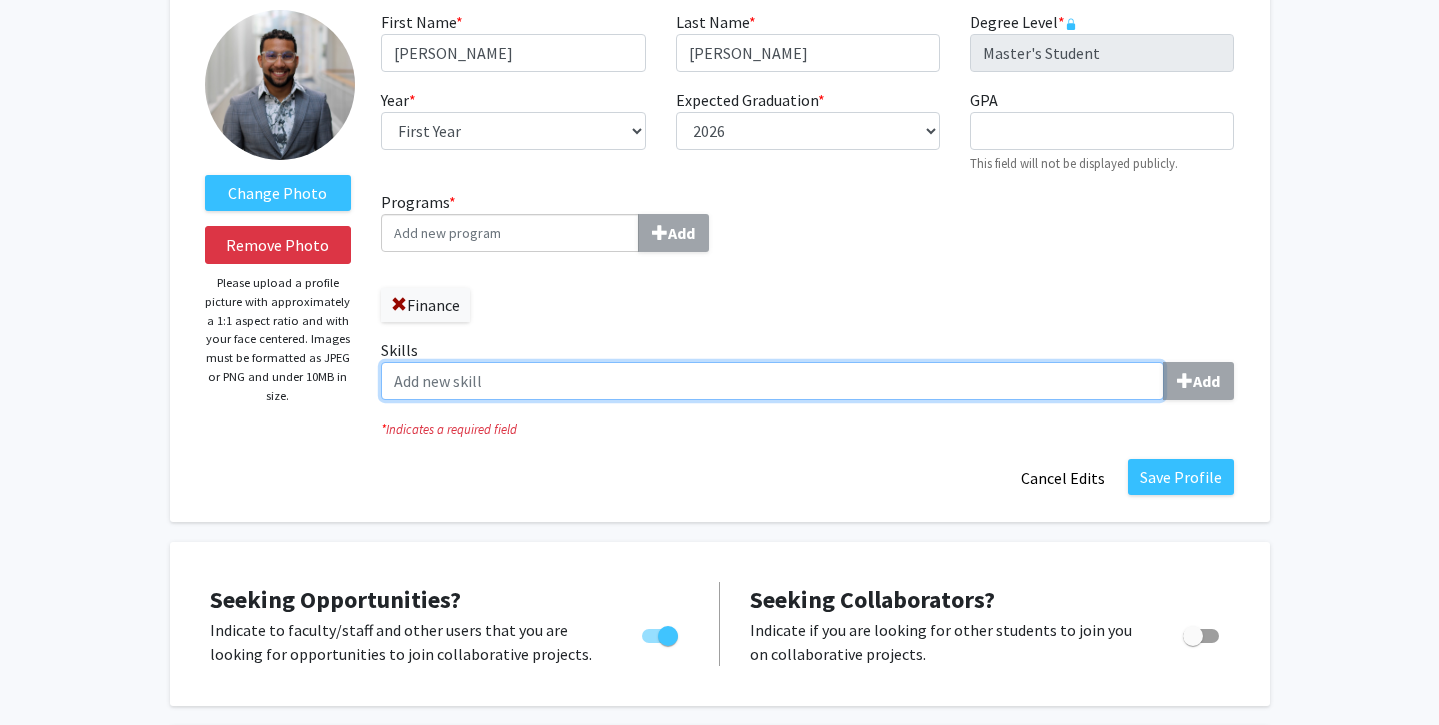 click on "Skills  Add" 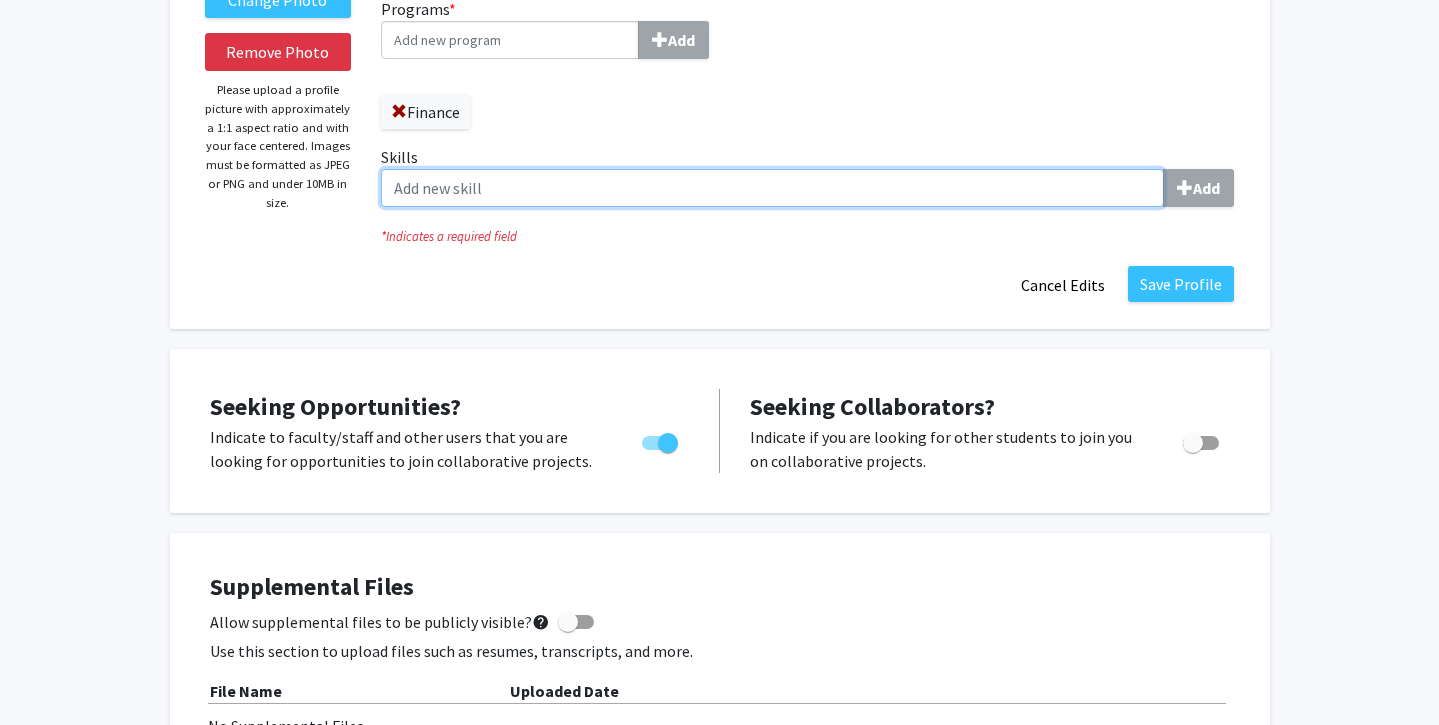 scroll, scrollTop: 265, scrollLeft: 0, axis: vertical 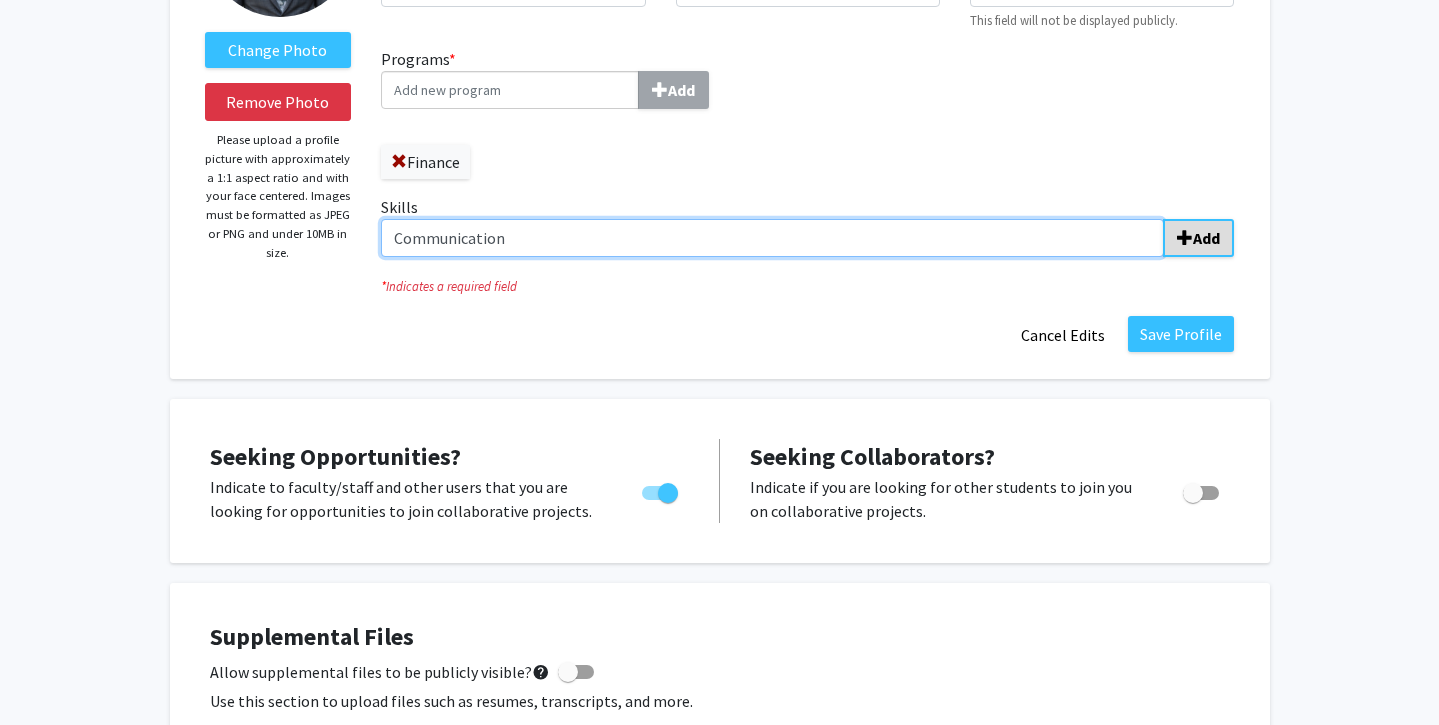 type on "Communication" 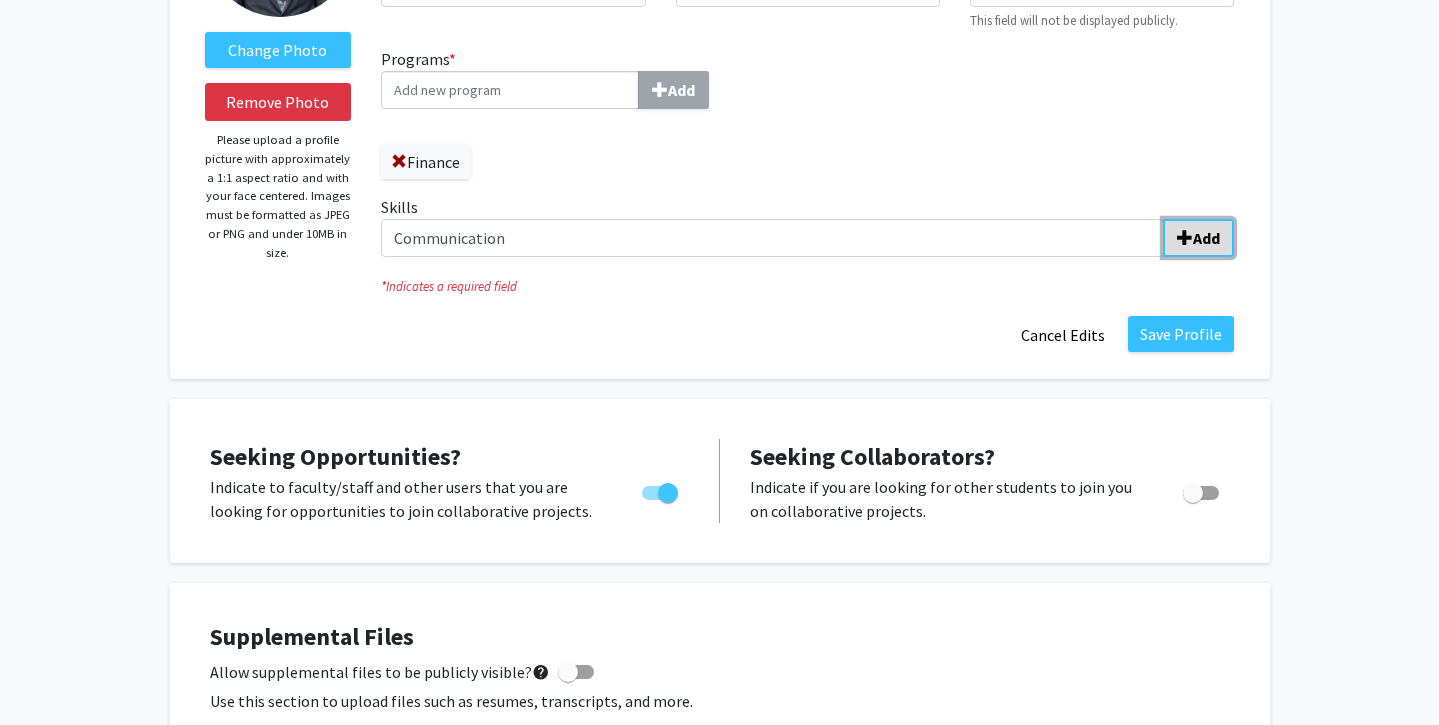 click on "Add" 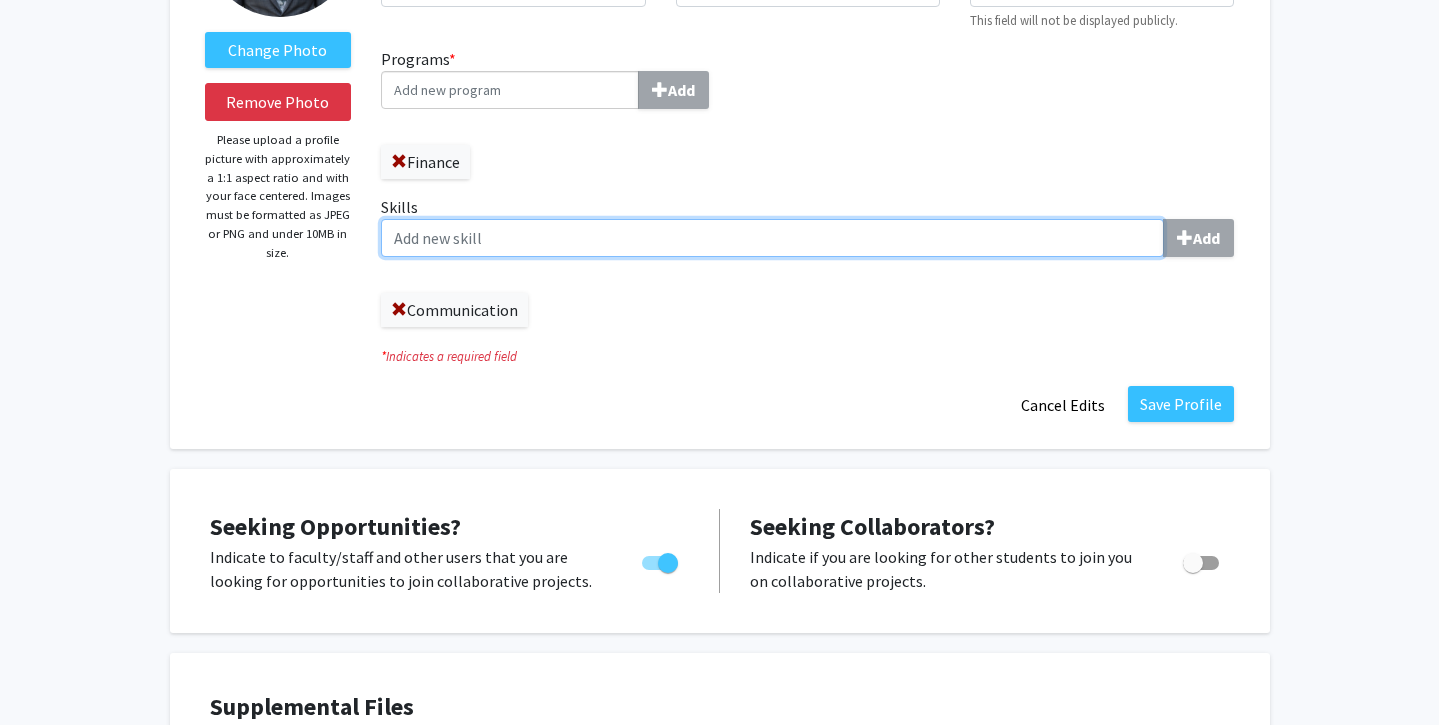 click on "Skills  Add" 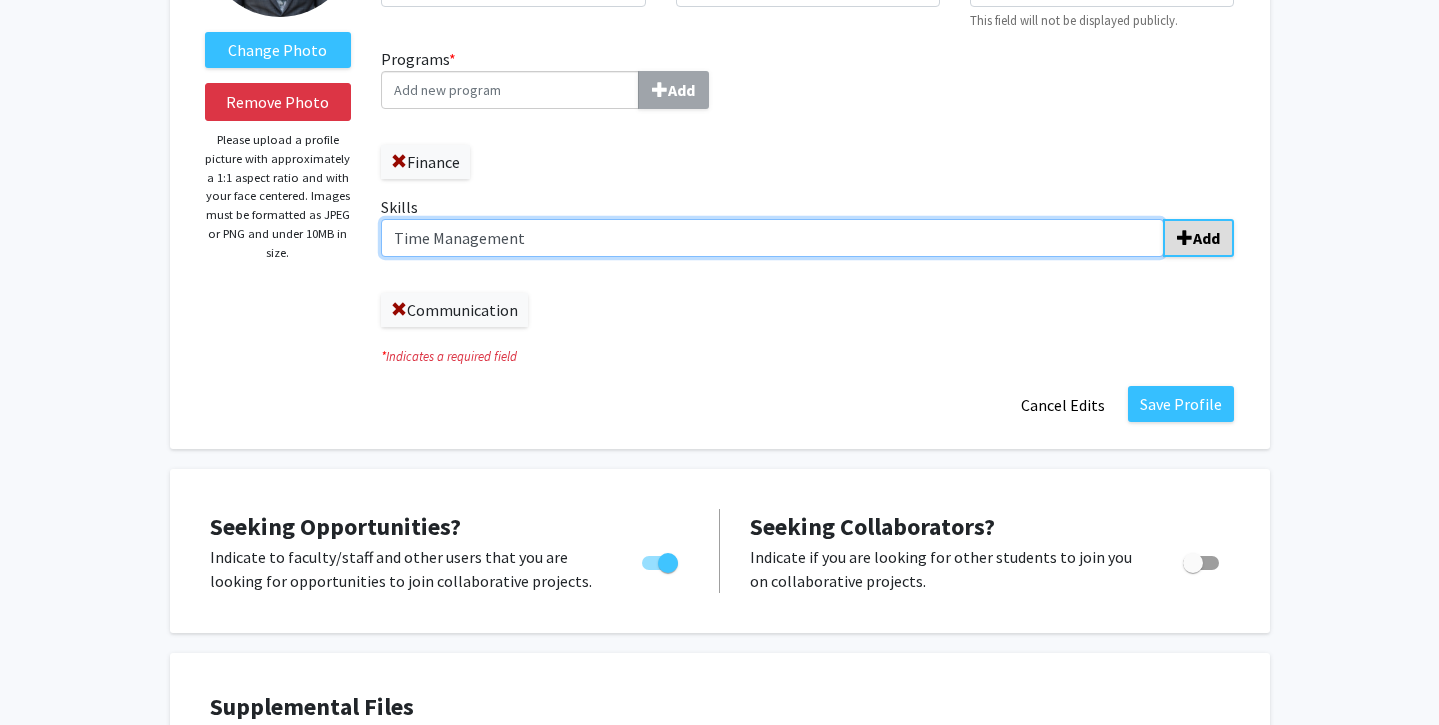 type on "Time Management" 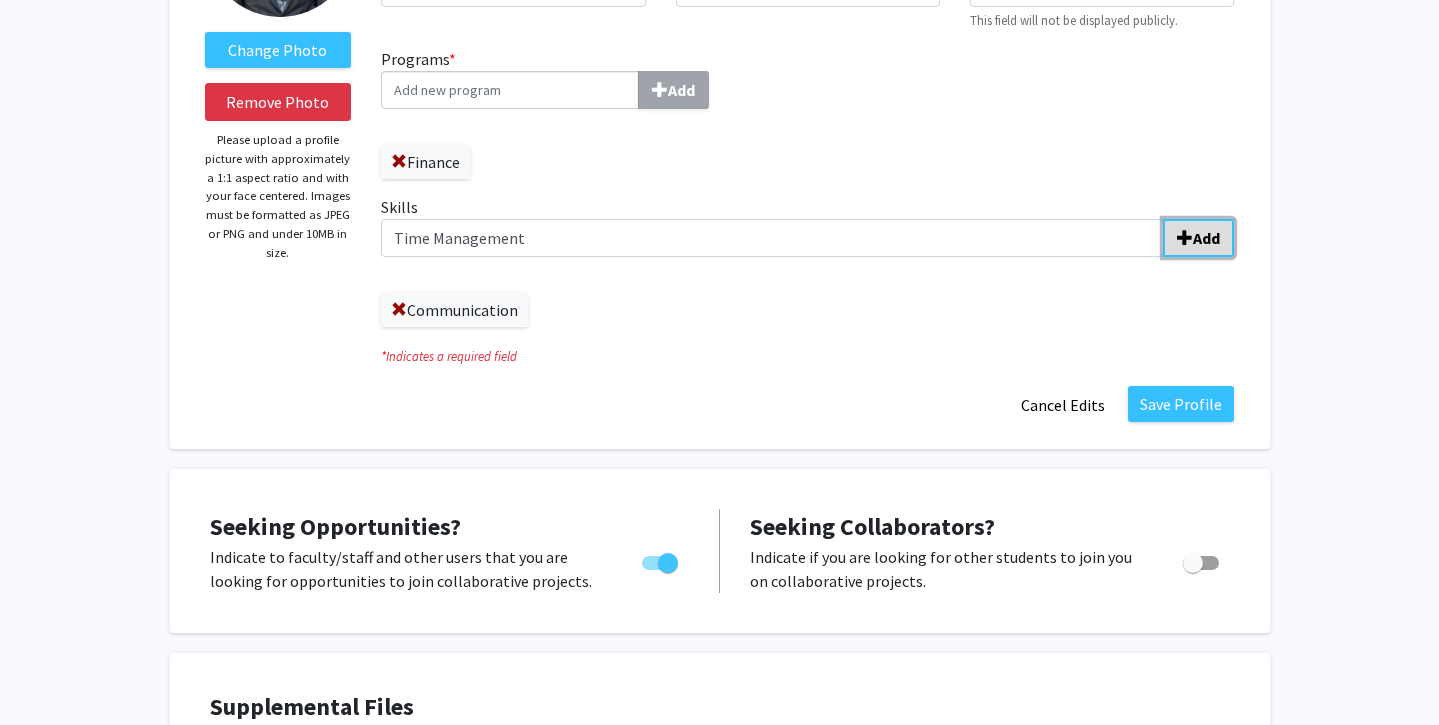 click on "Add" 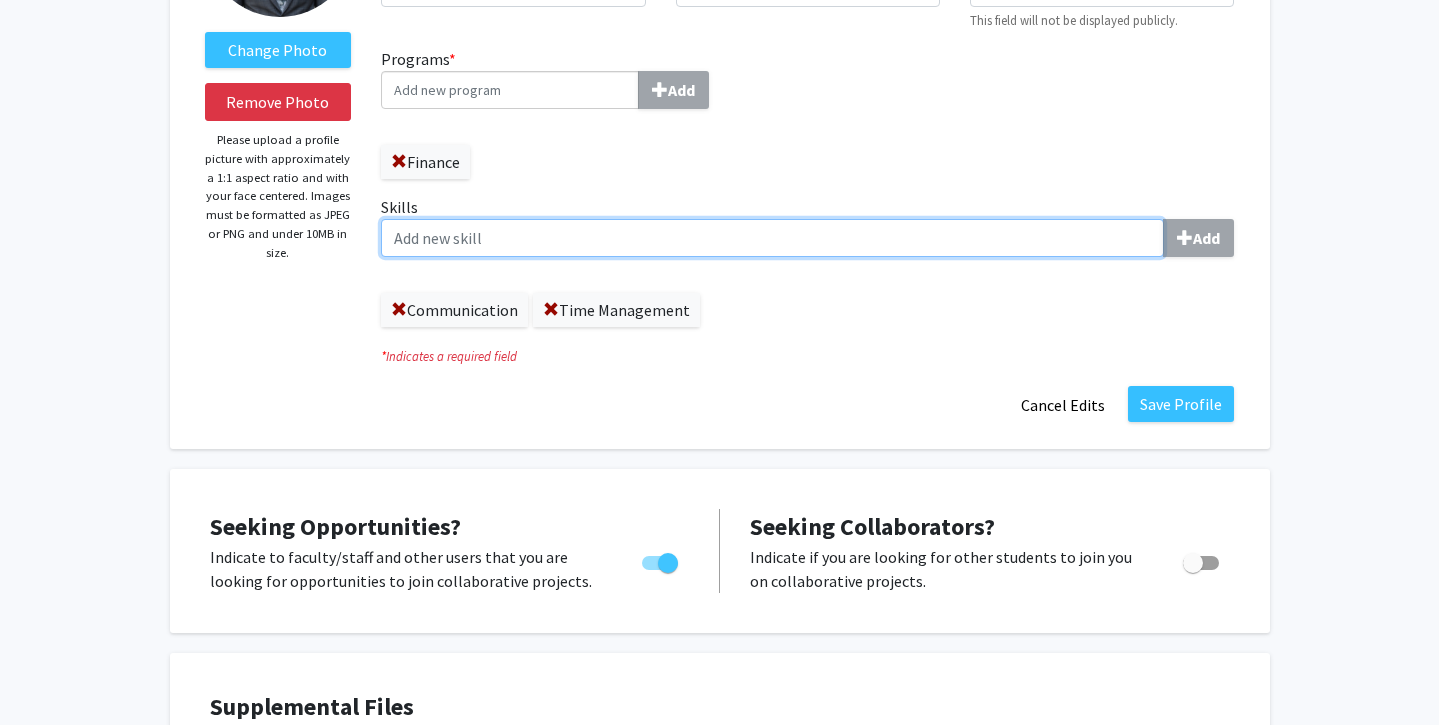 click on "Skills  Add" 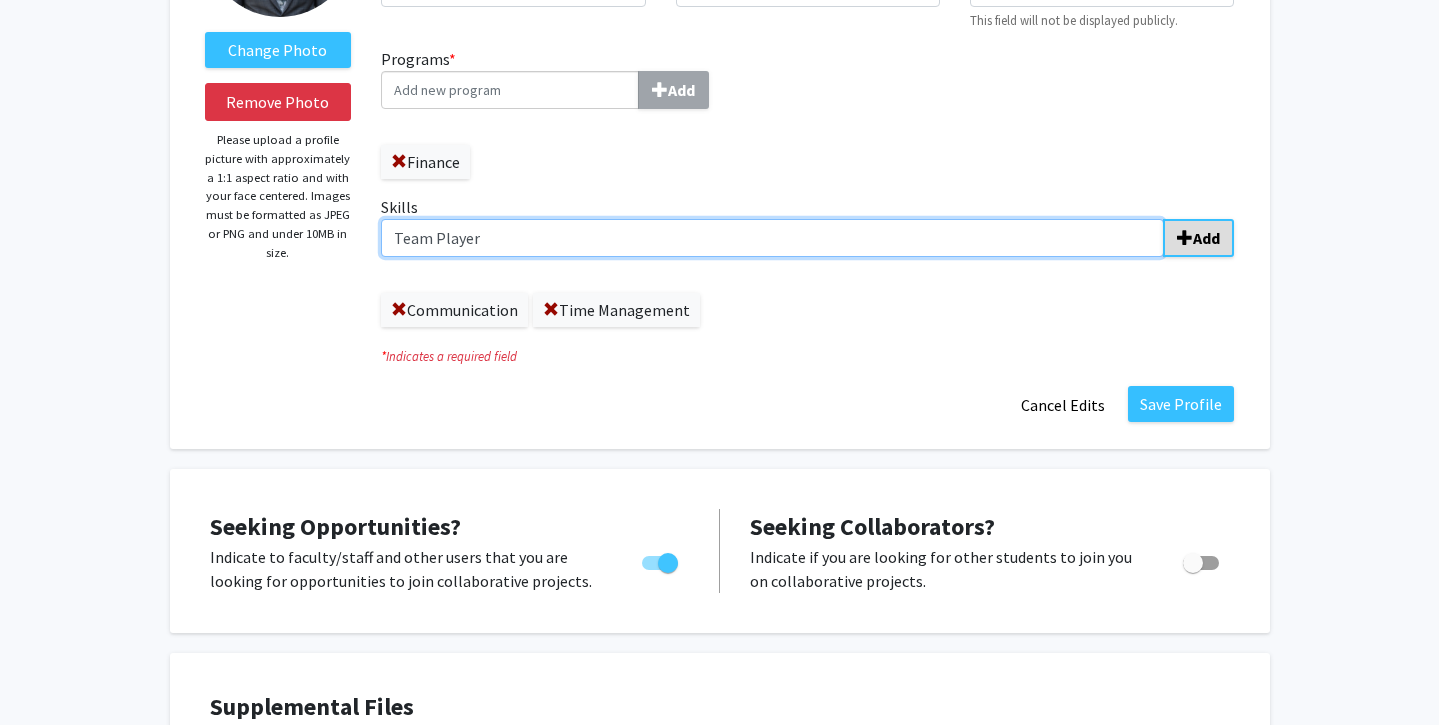 type on "Team Player" 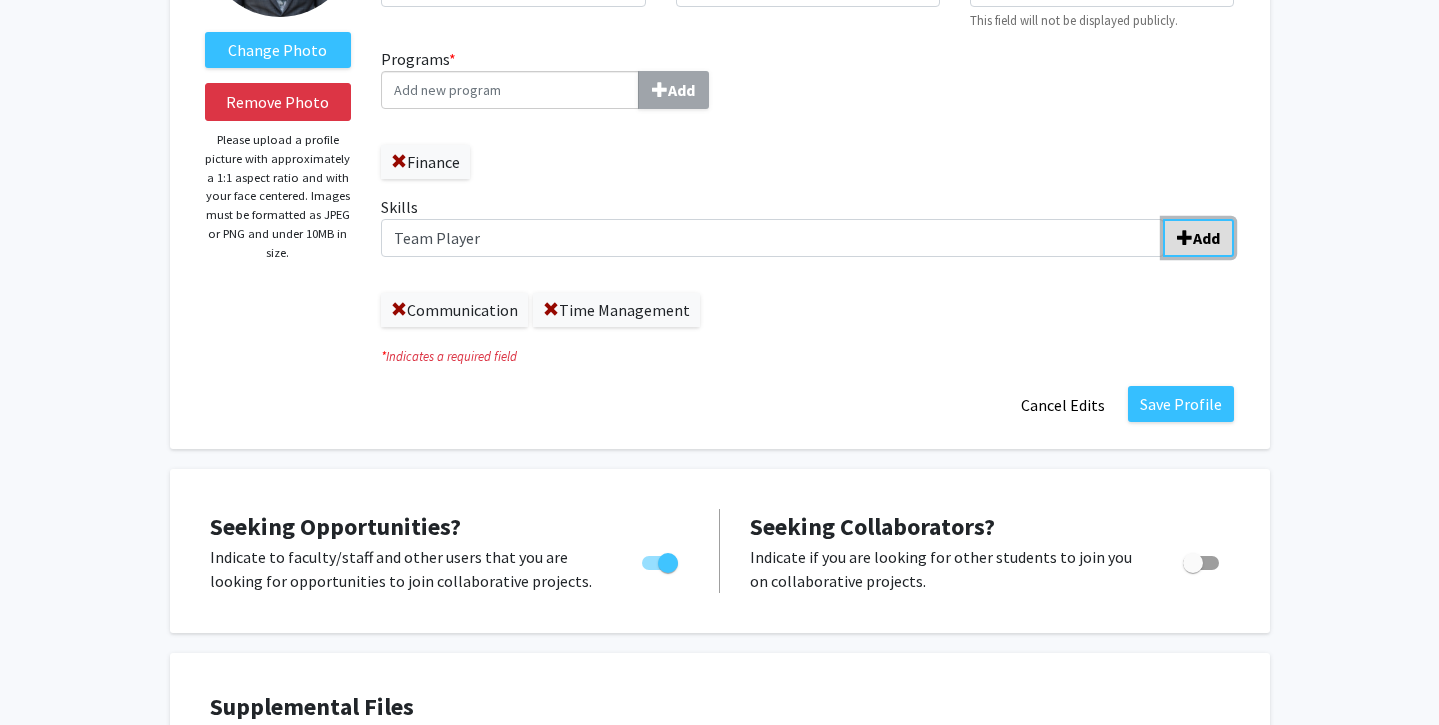 click 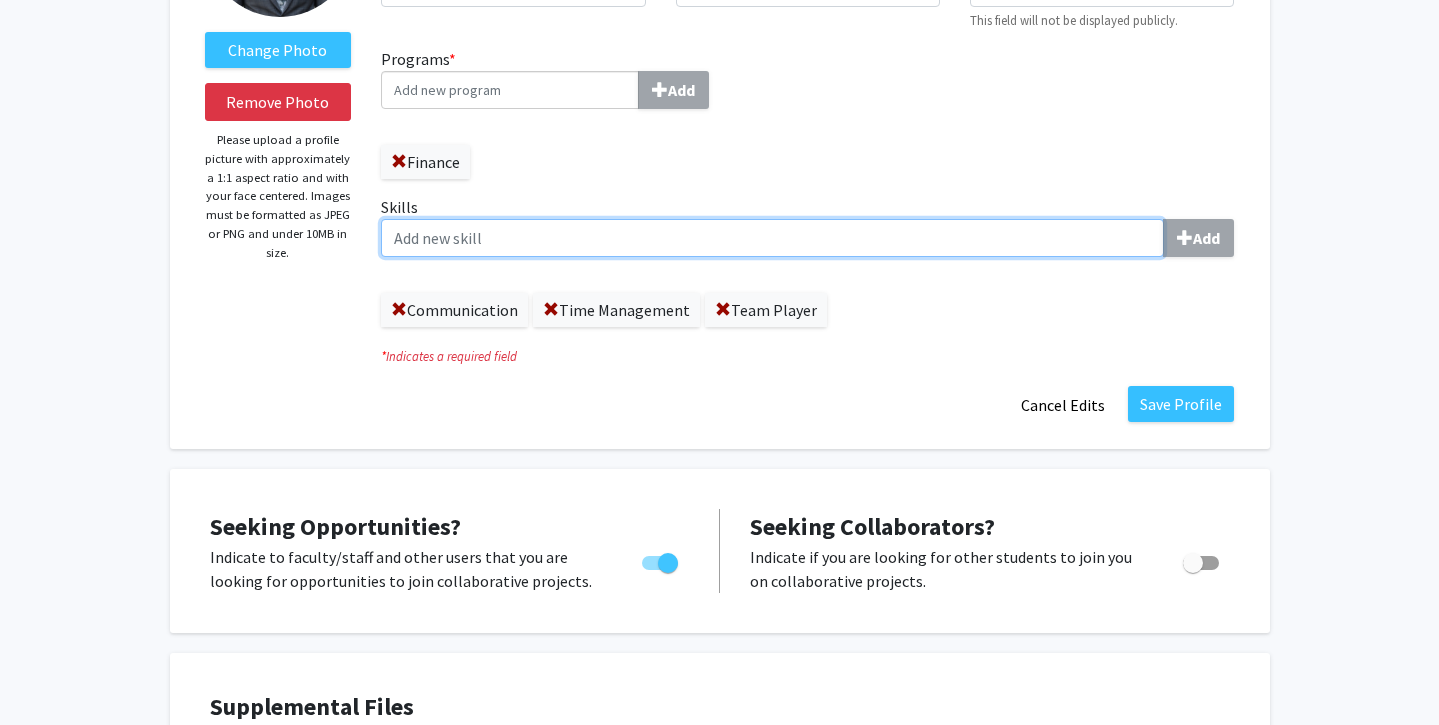 click on "Skills  Add" 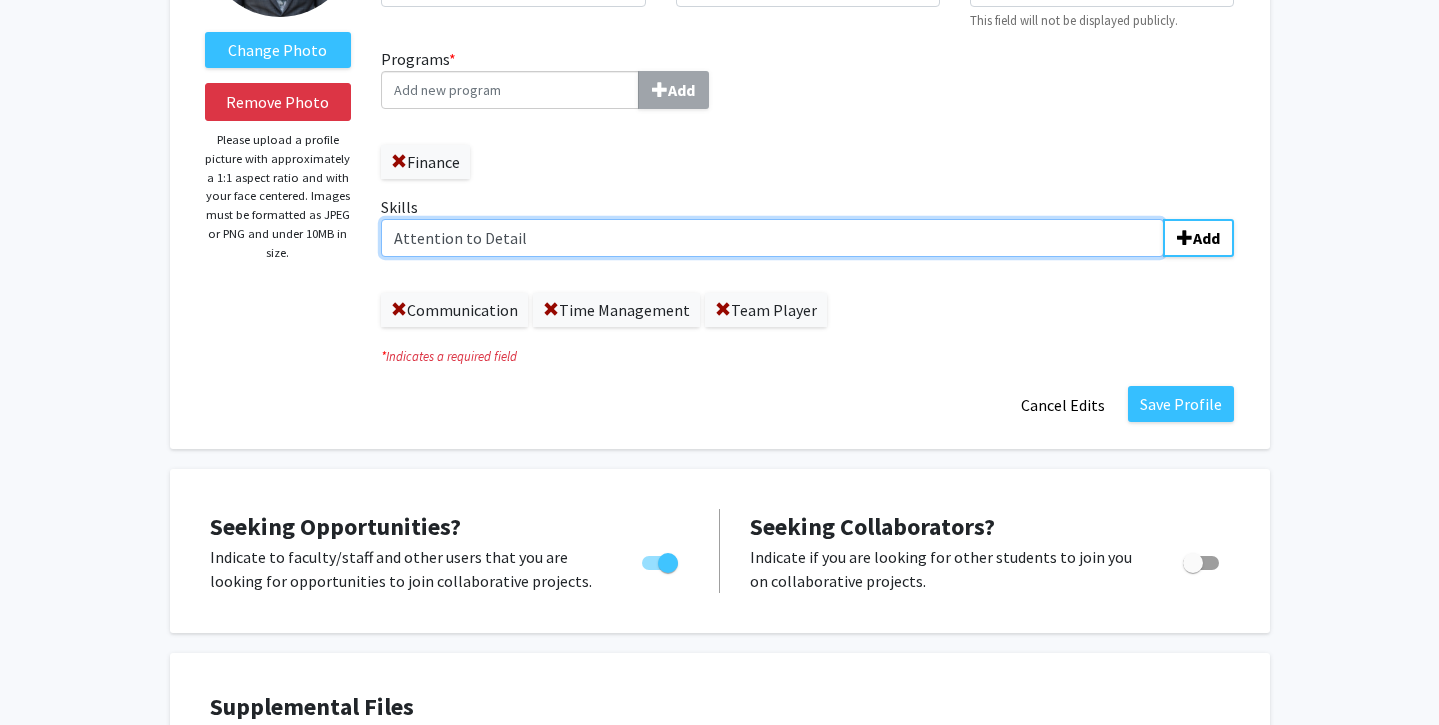 type on "Attention to Detail" 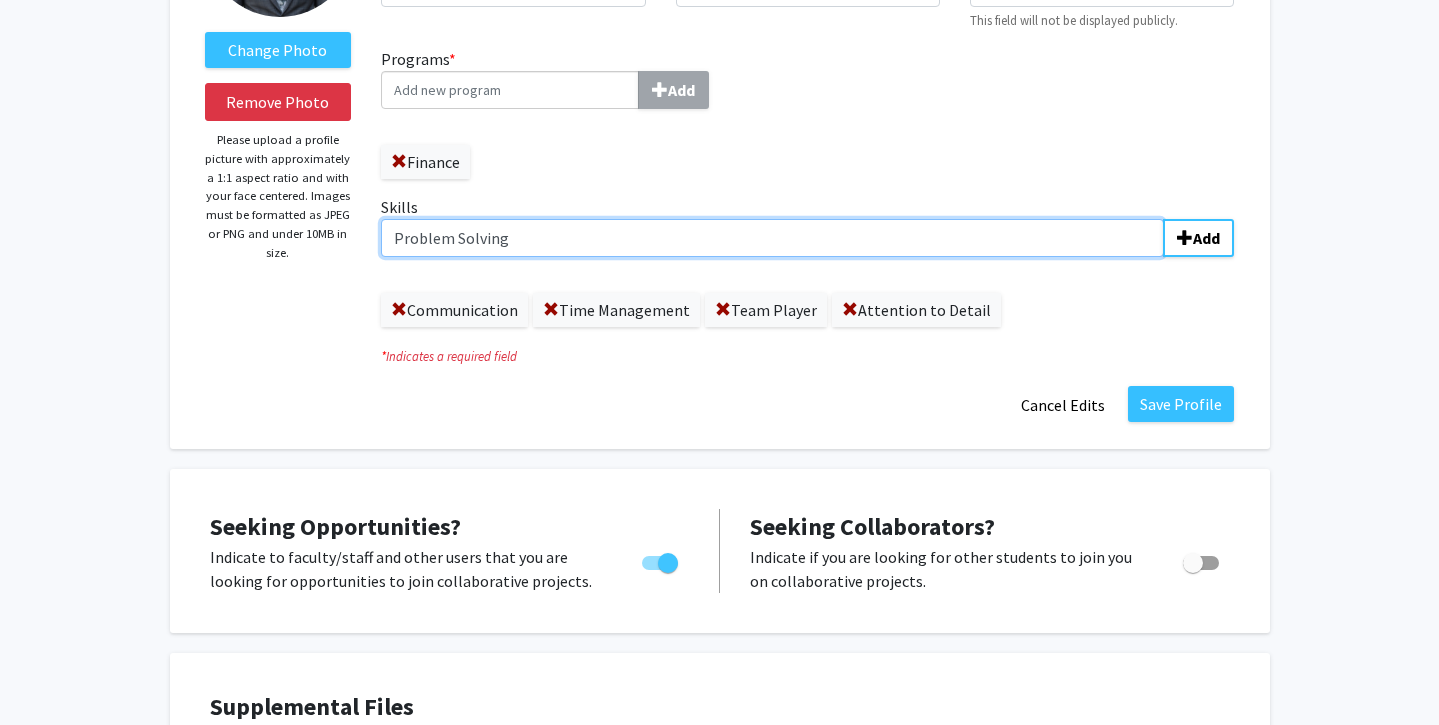 type on "Problem Solving" 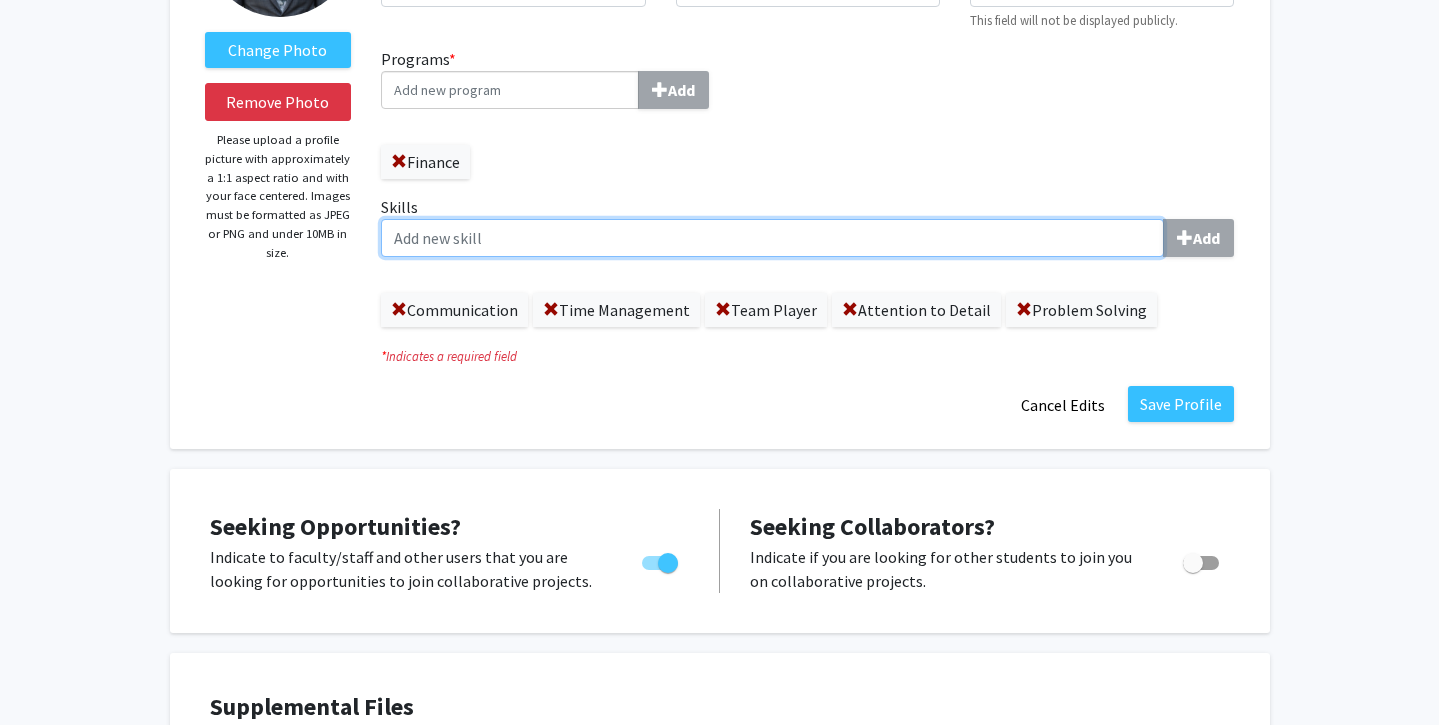 type on "P" 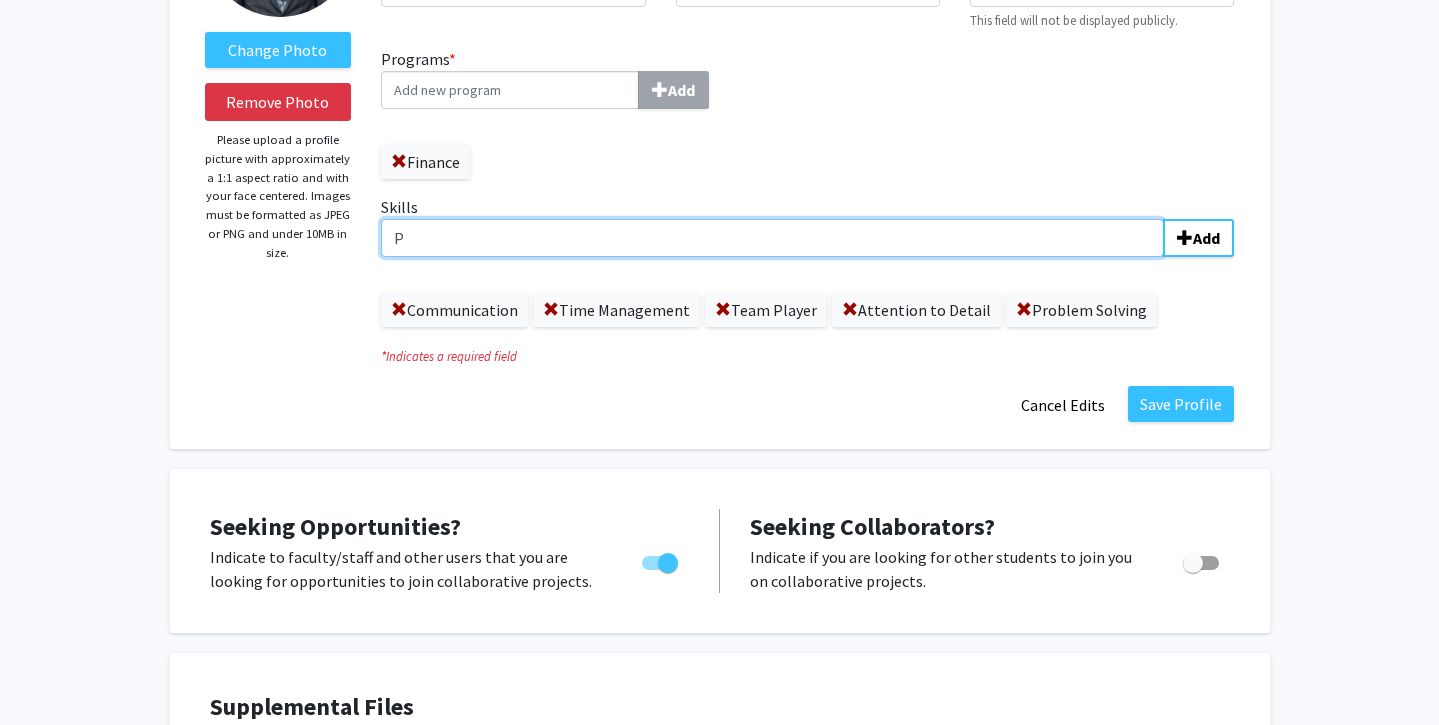 type 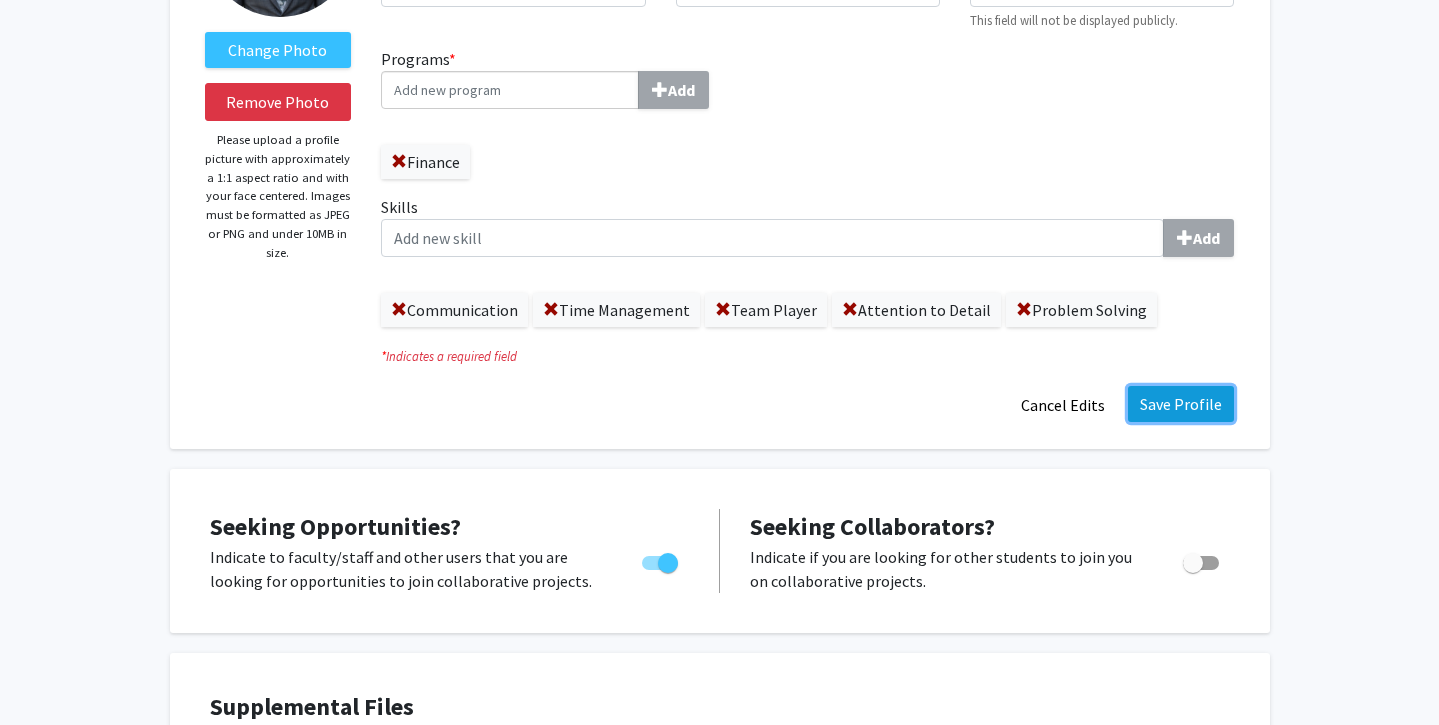 click on "Save Profile" 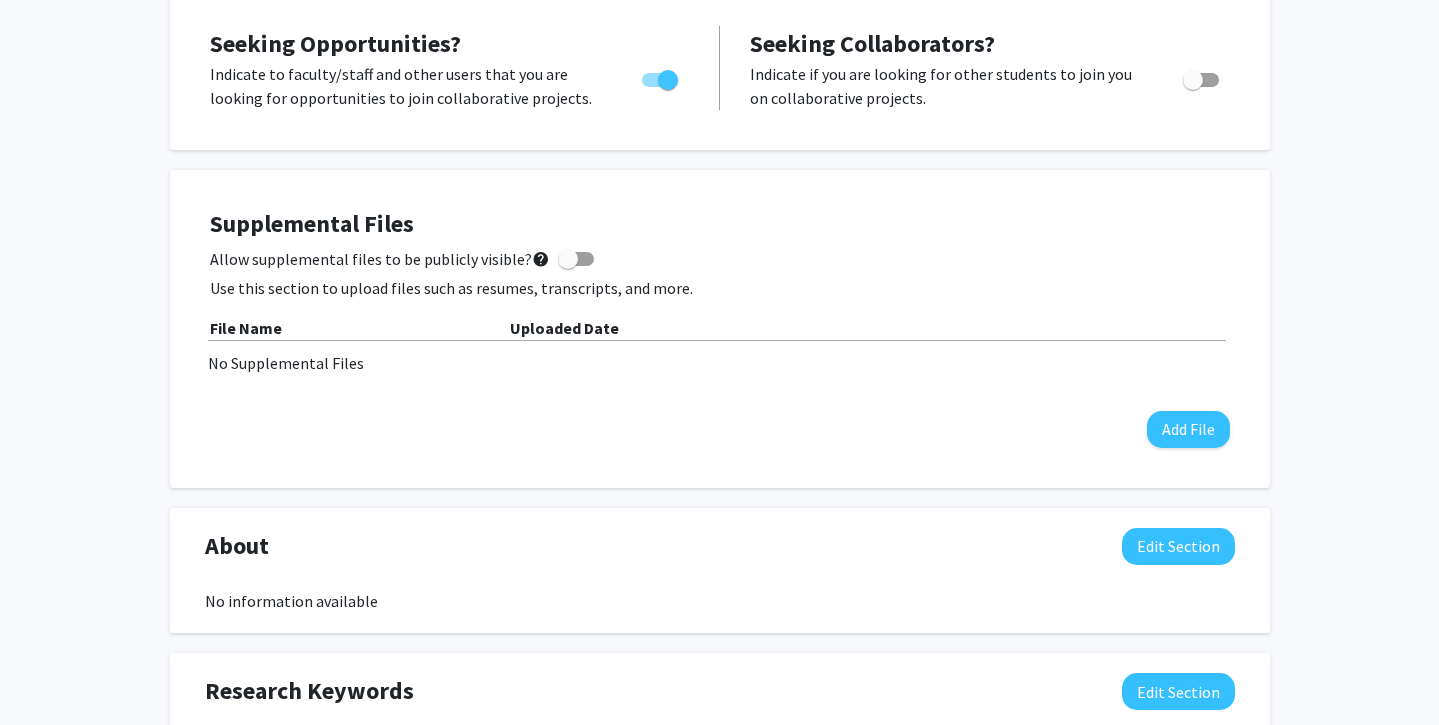 scroll, scrollTop: 426, scrollLeft: 0, axis: vertical 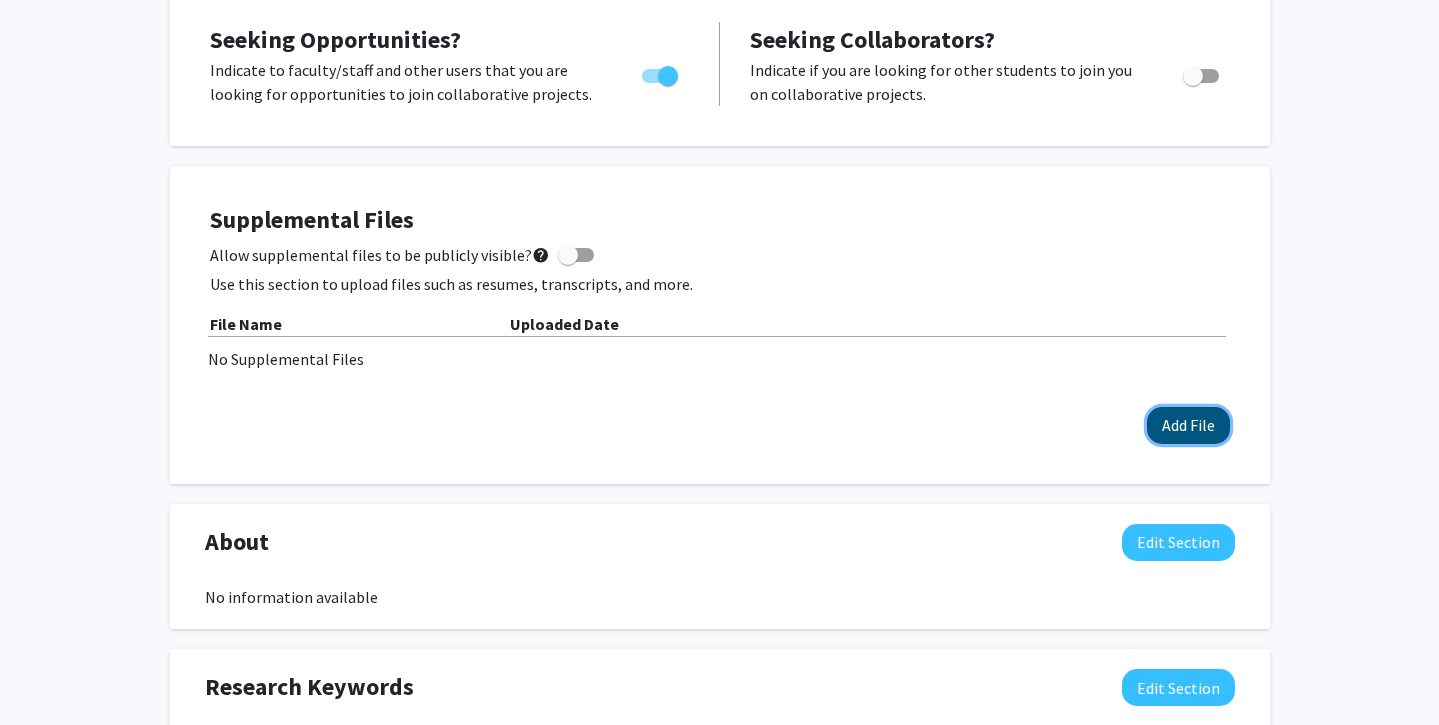 click on "Add File" 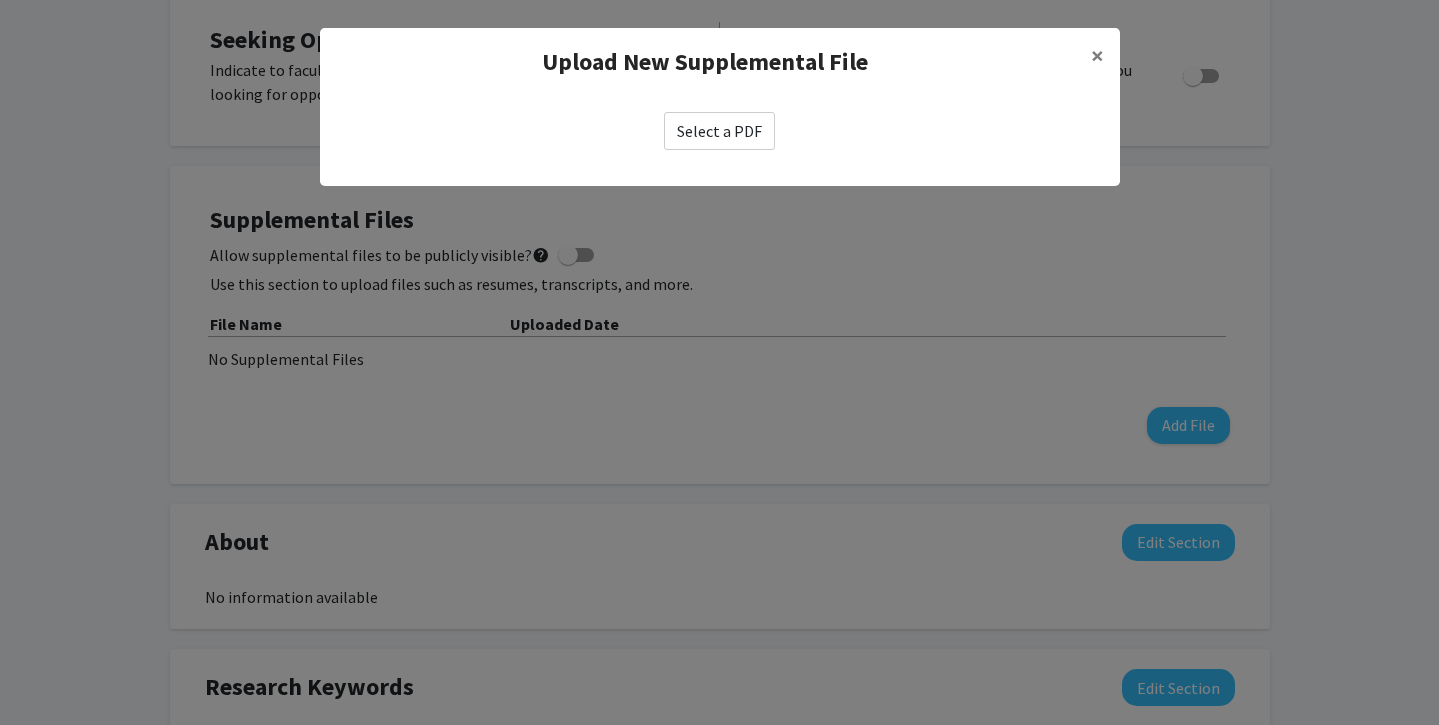 click on "Select a PDF" 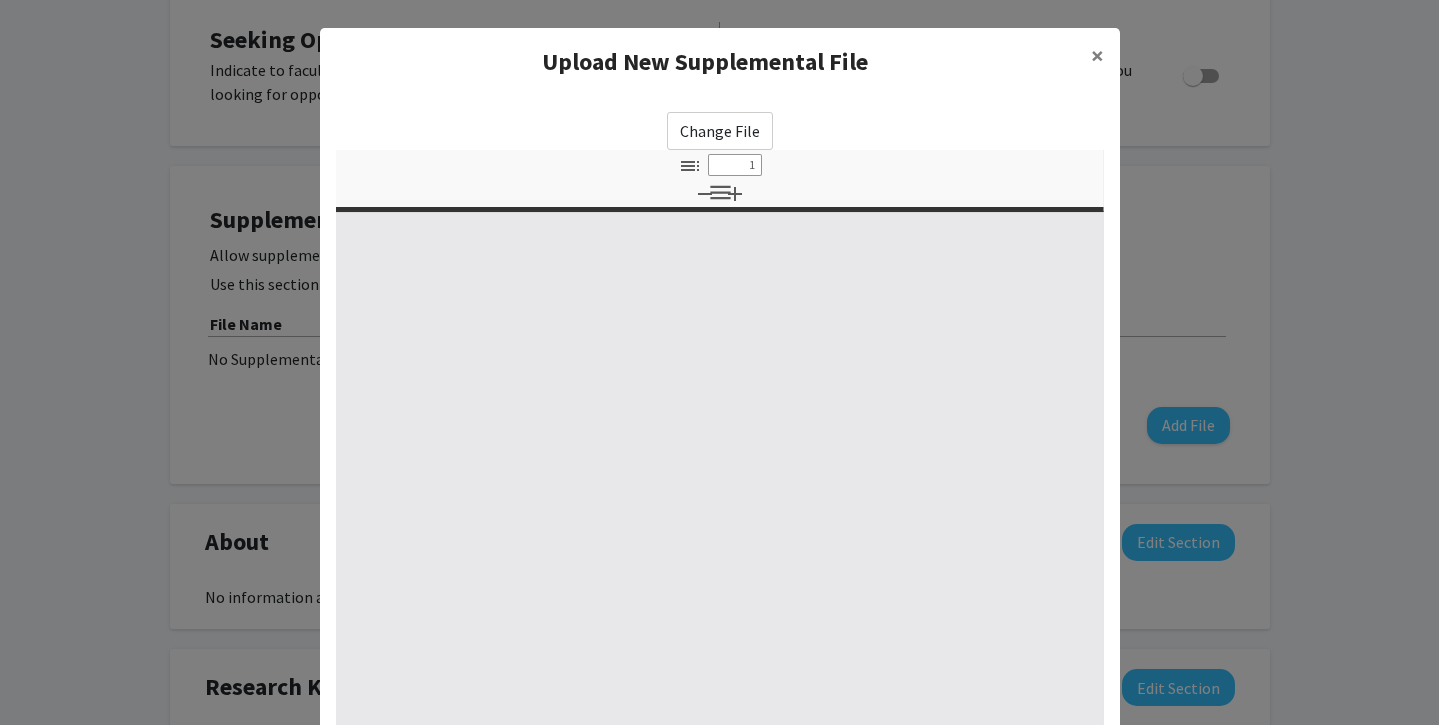 select on "custom" 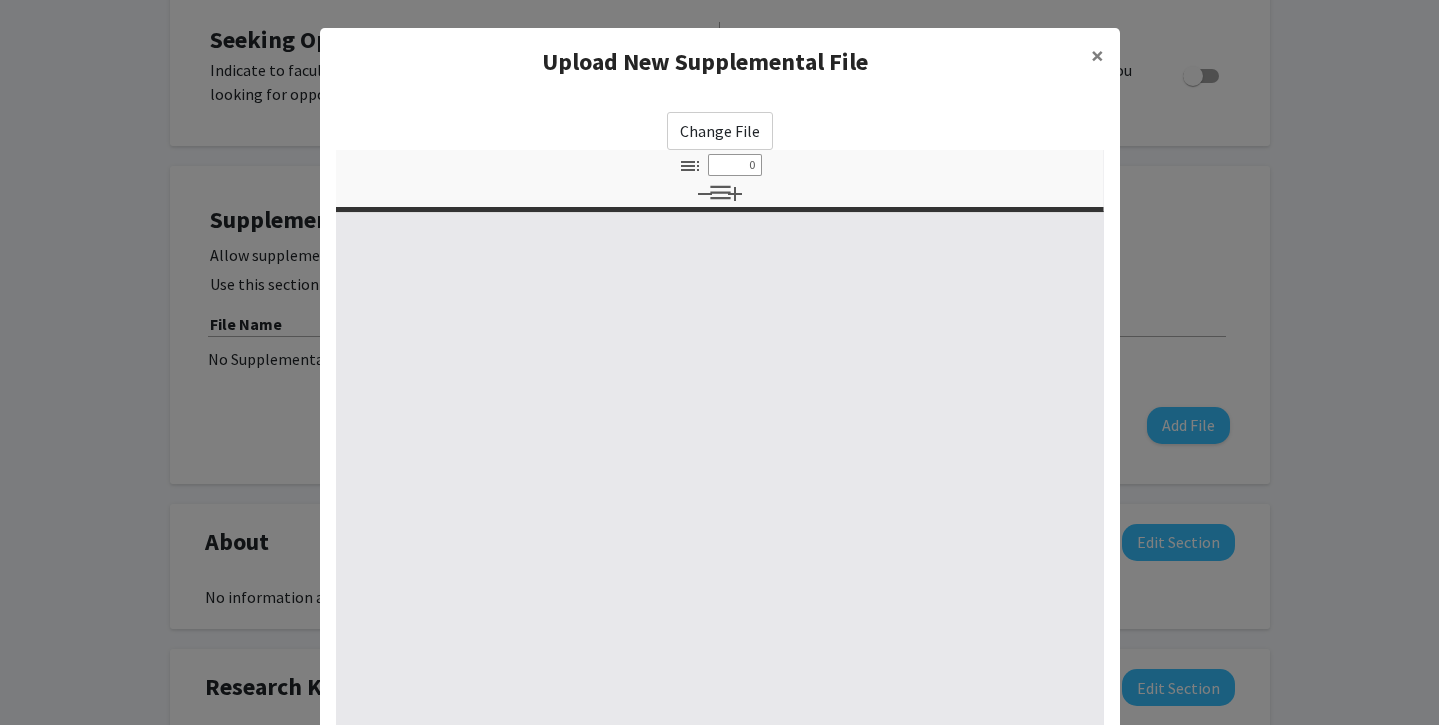 select on "custom" 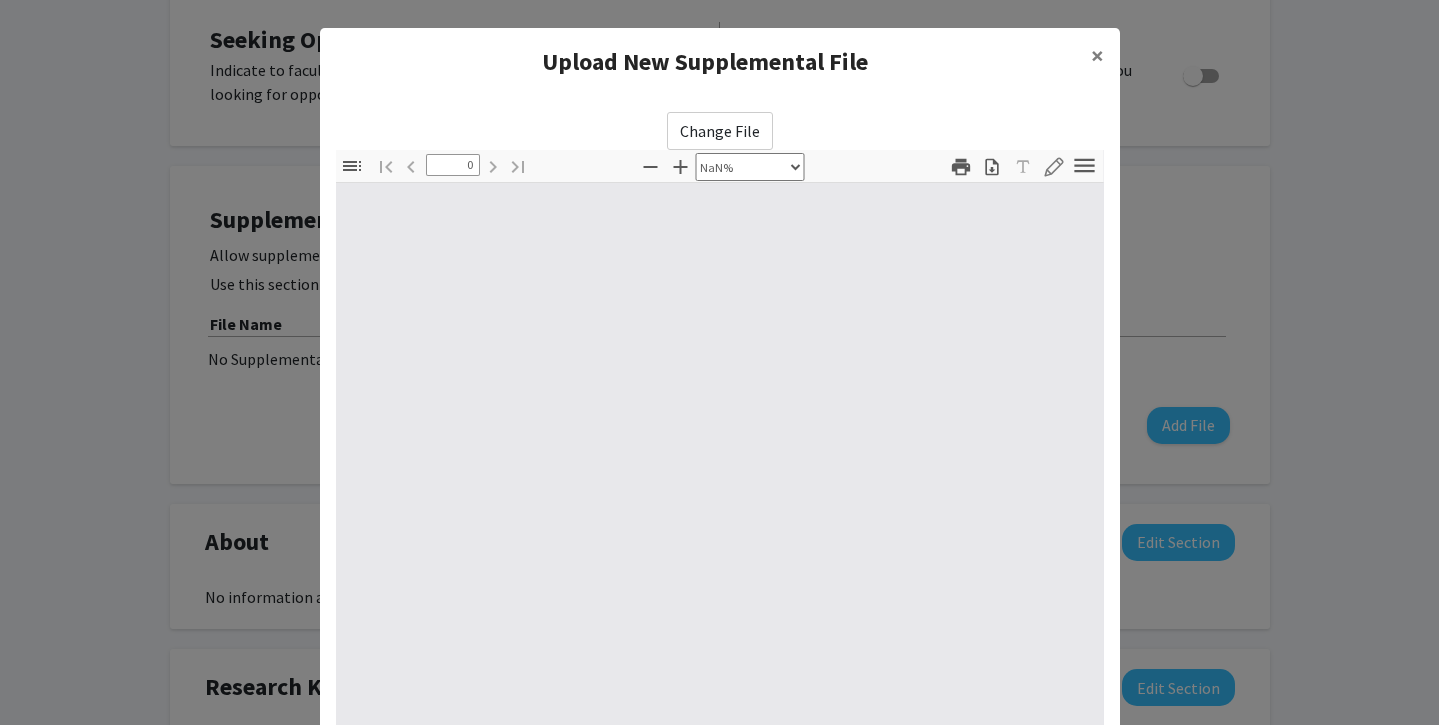 type on "1" 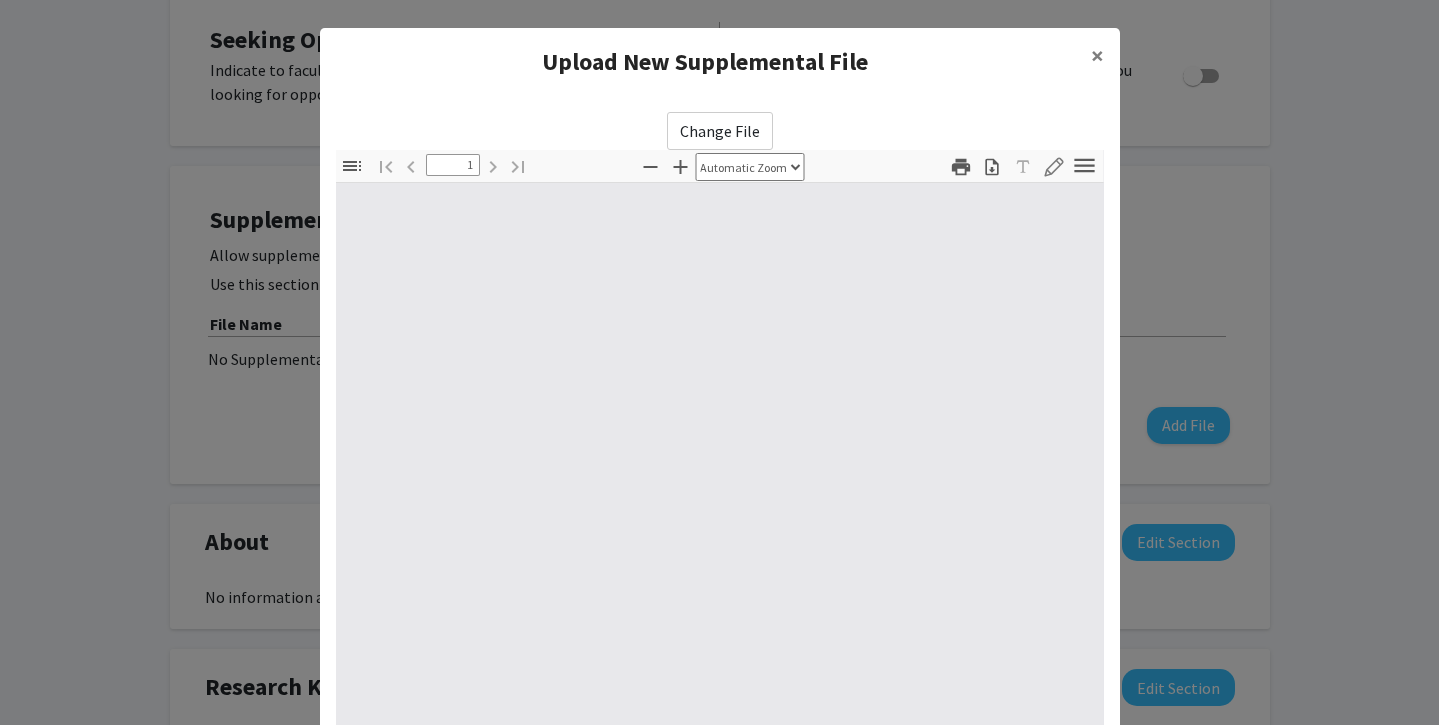 select on "auto" 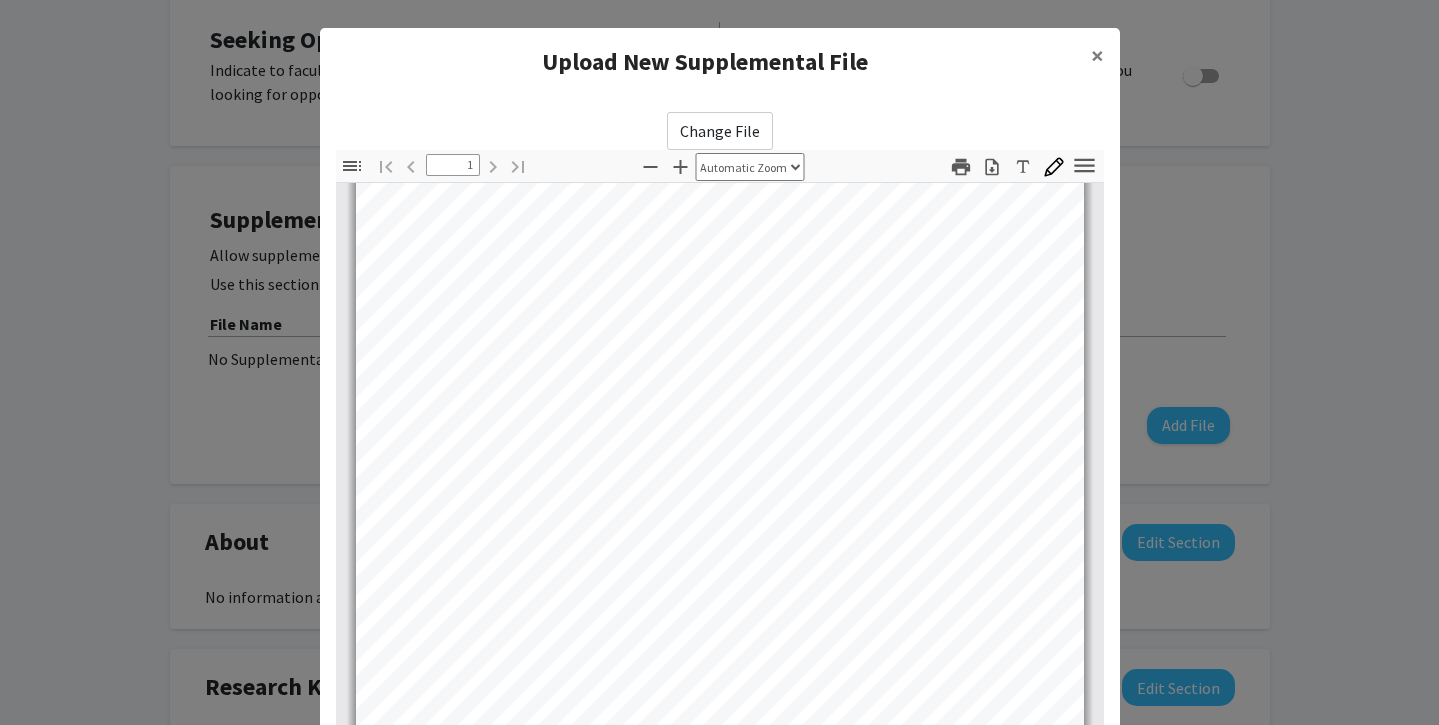 scroll, scrollTop: 0, scrollLeft: 0, axis: both 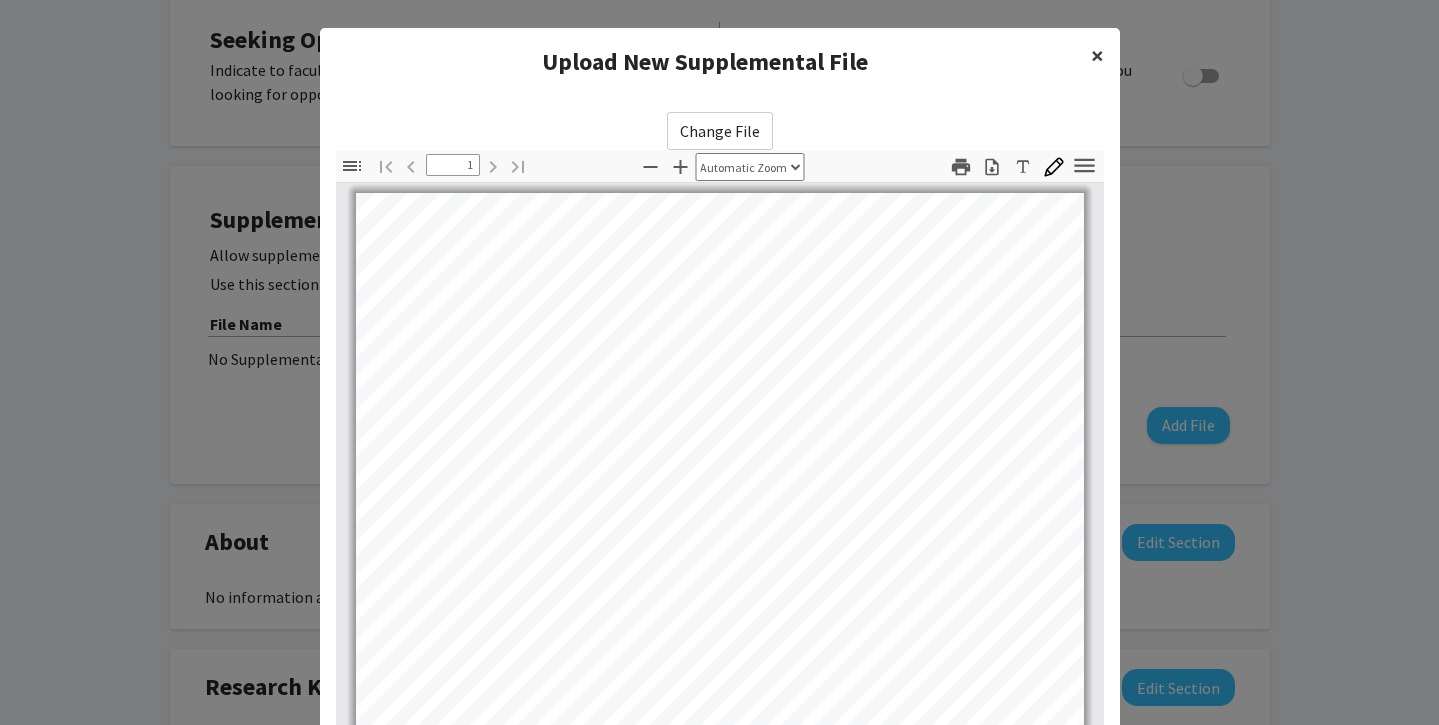 click on "×" 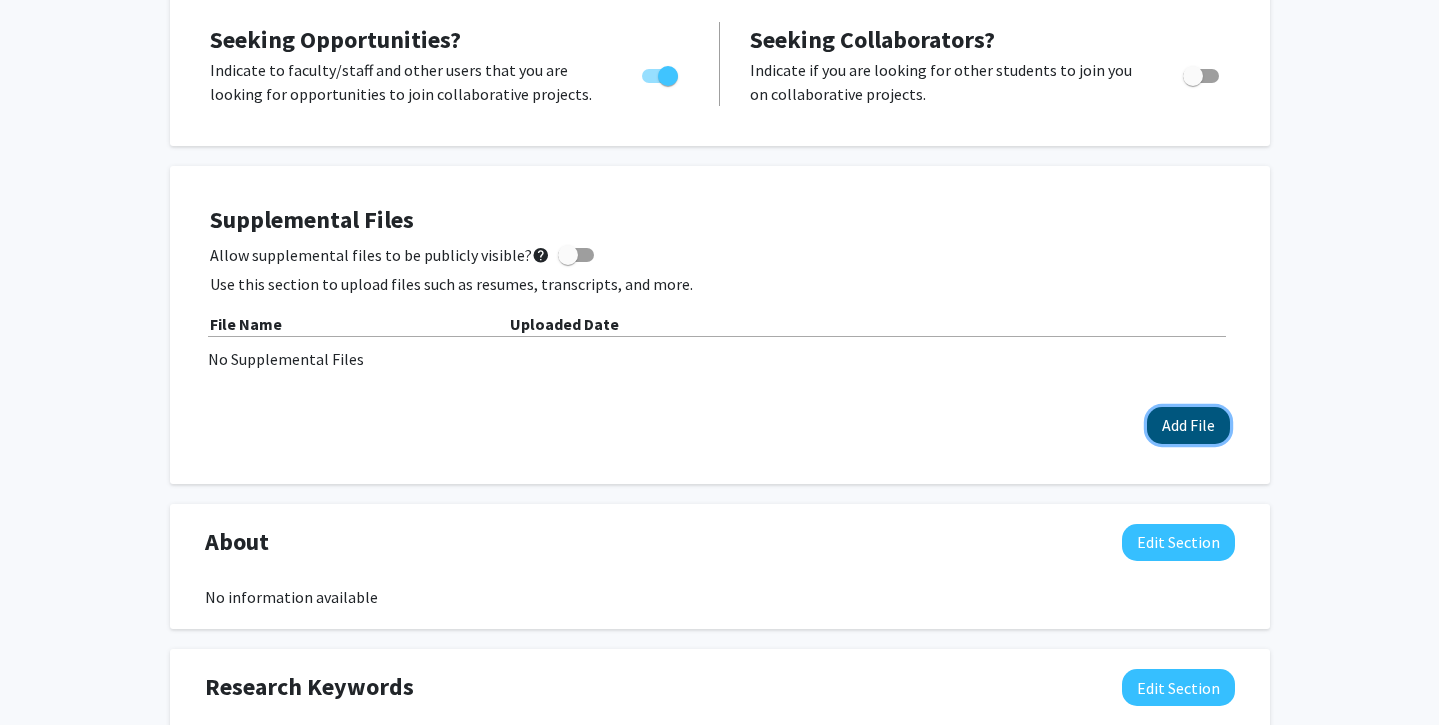 click on "Add File" 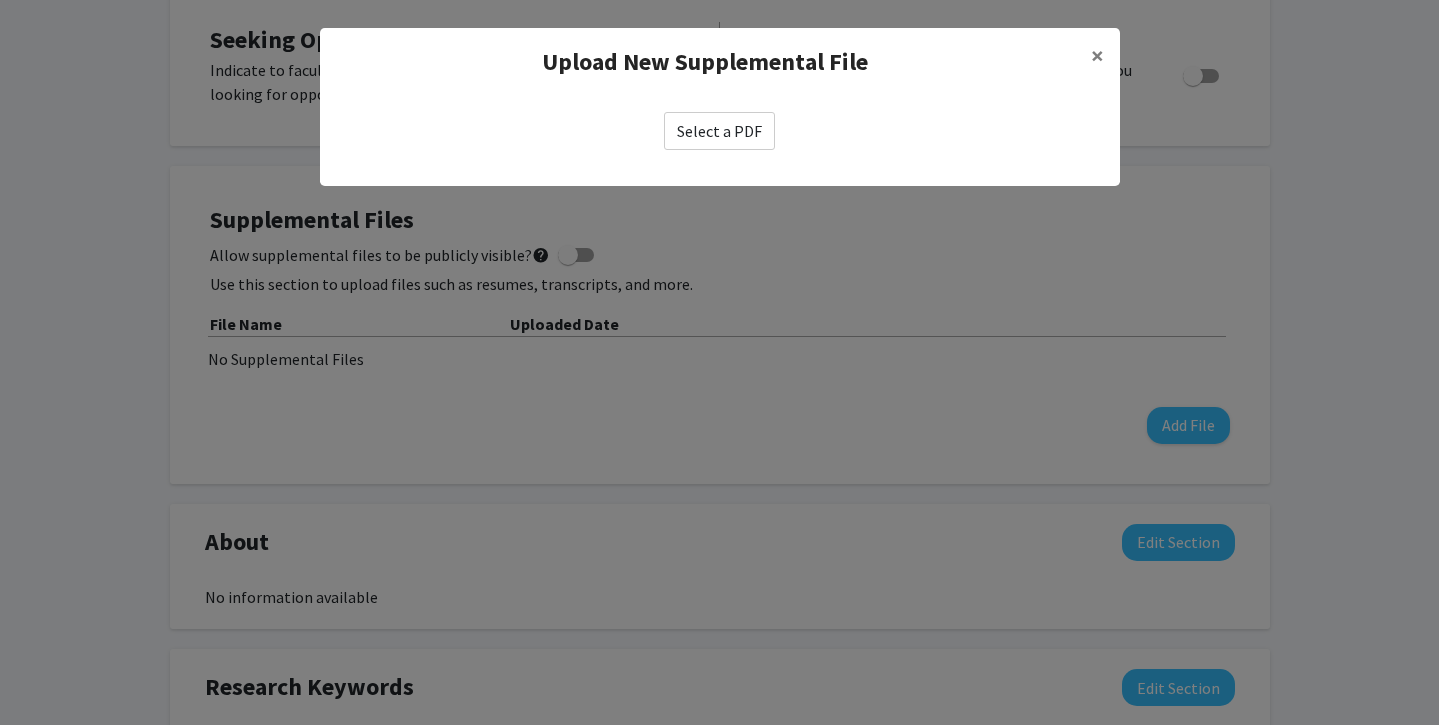 click on "Select a PDF" 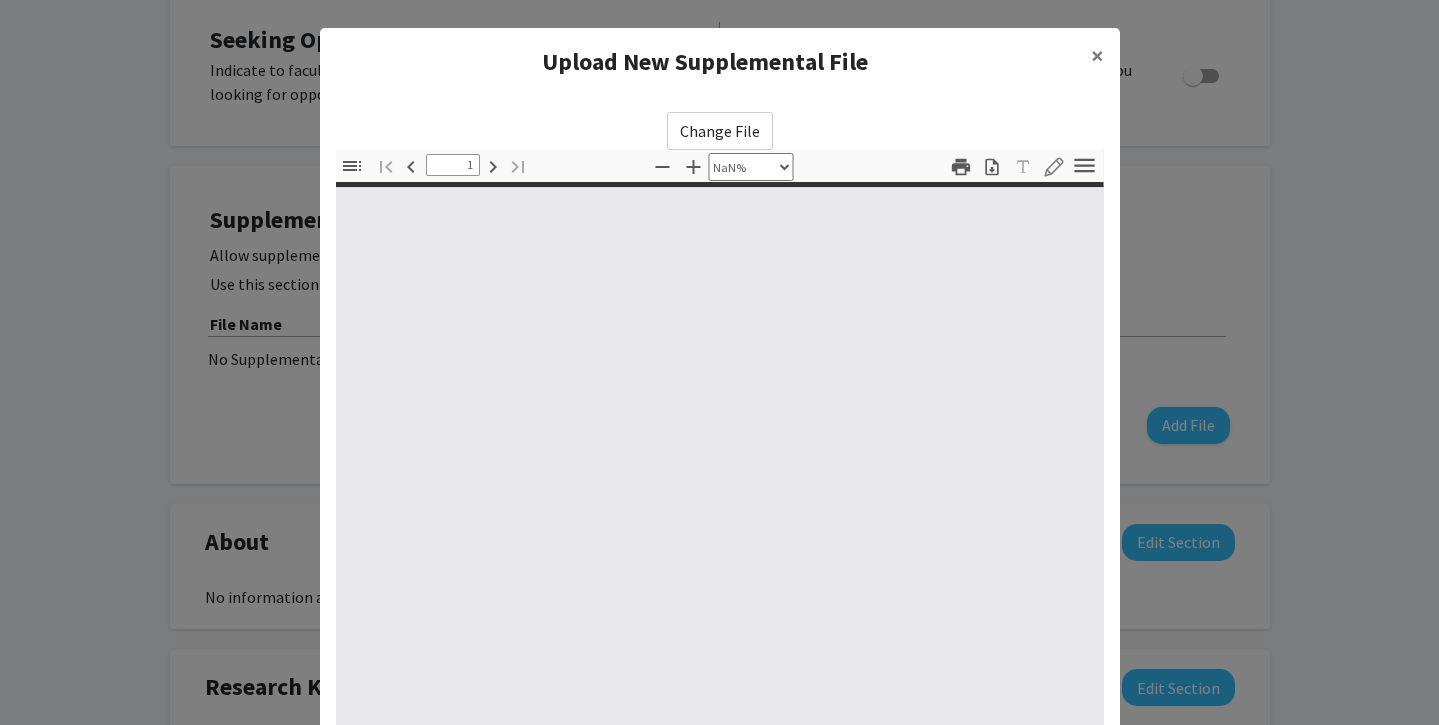type on "0" 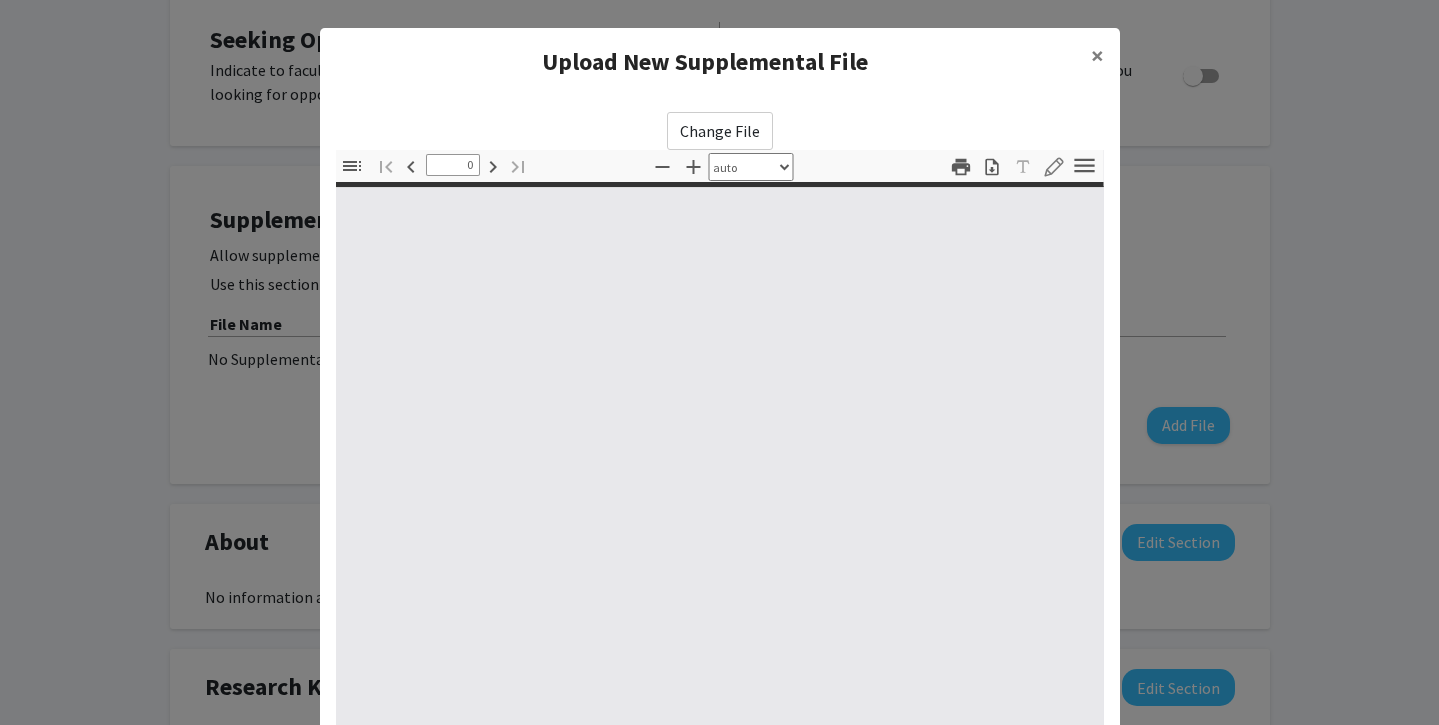 select on "custom" 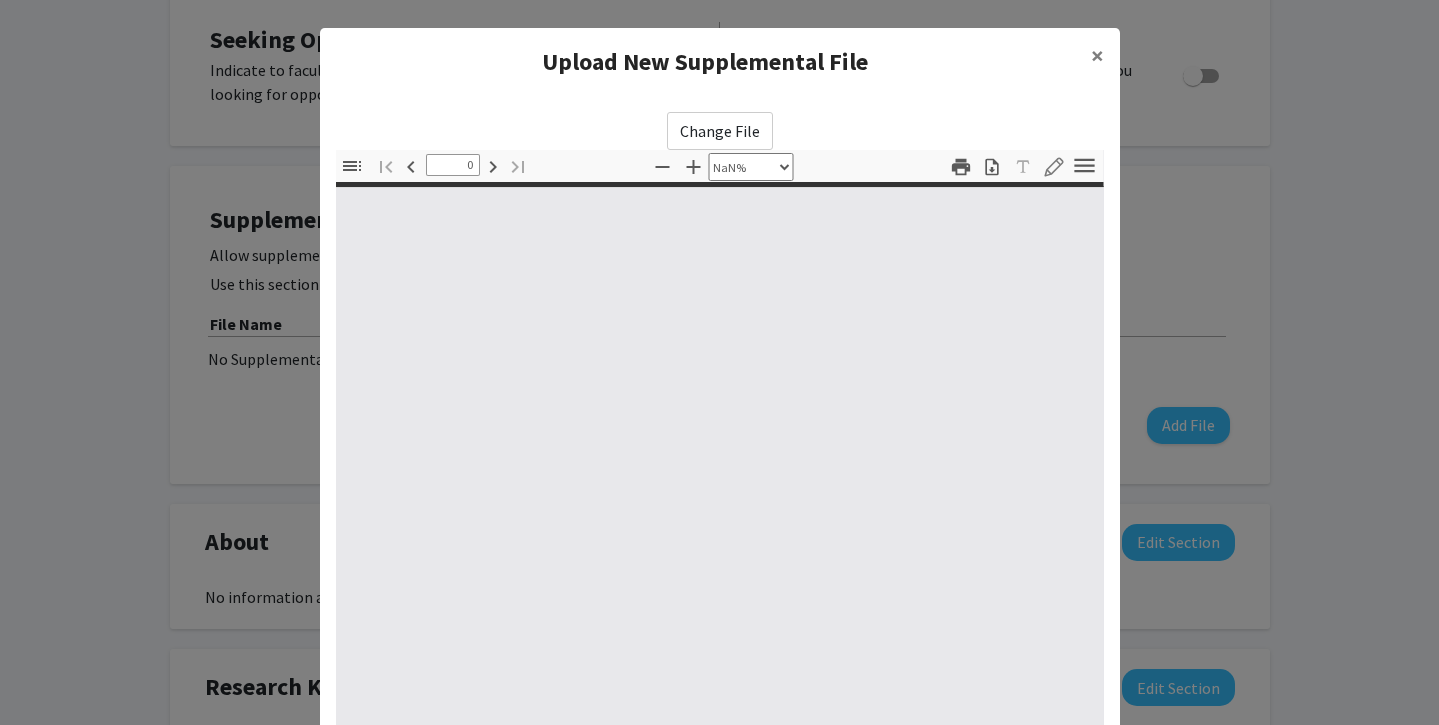 type on "1" 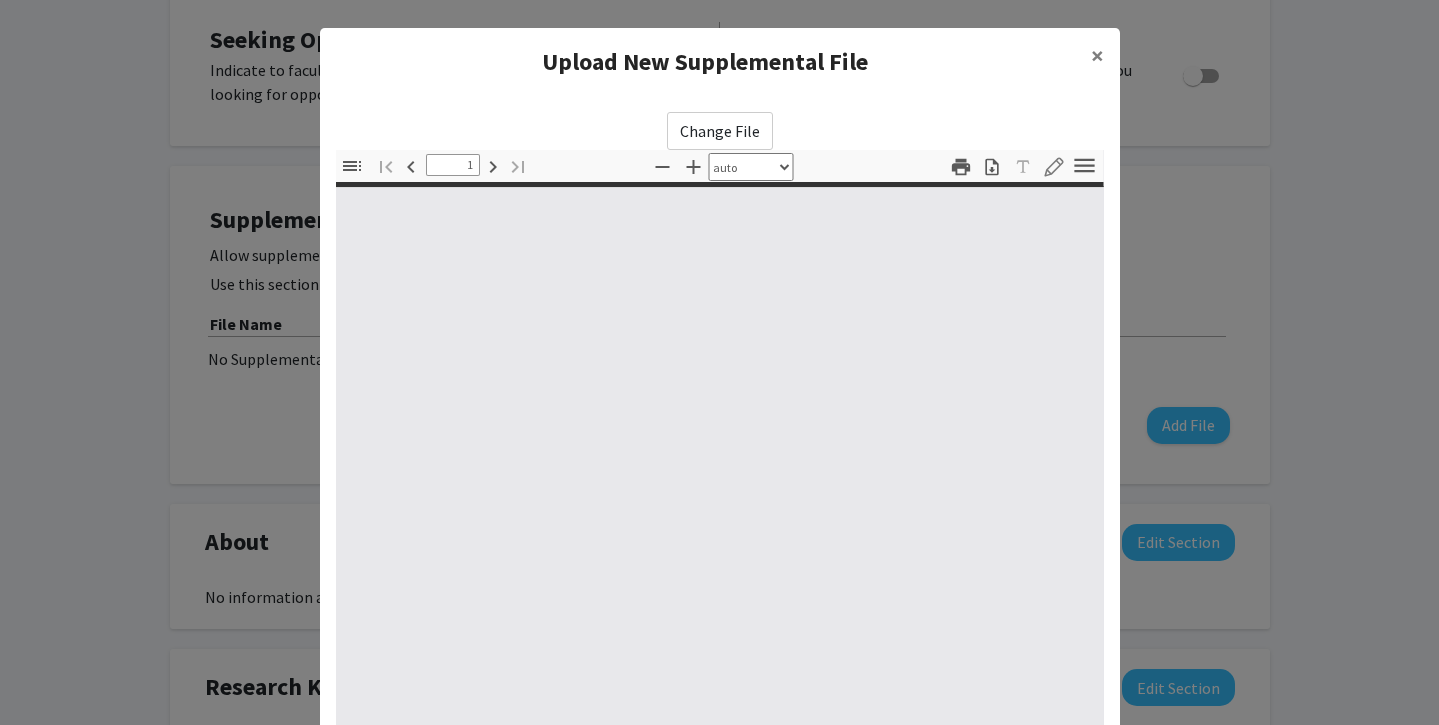select on "auto" 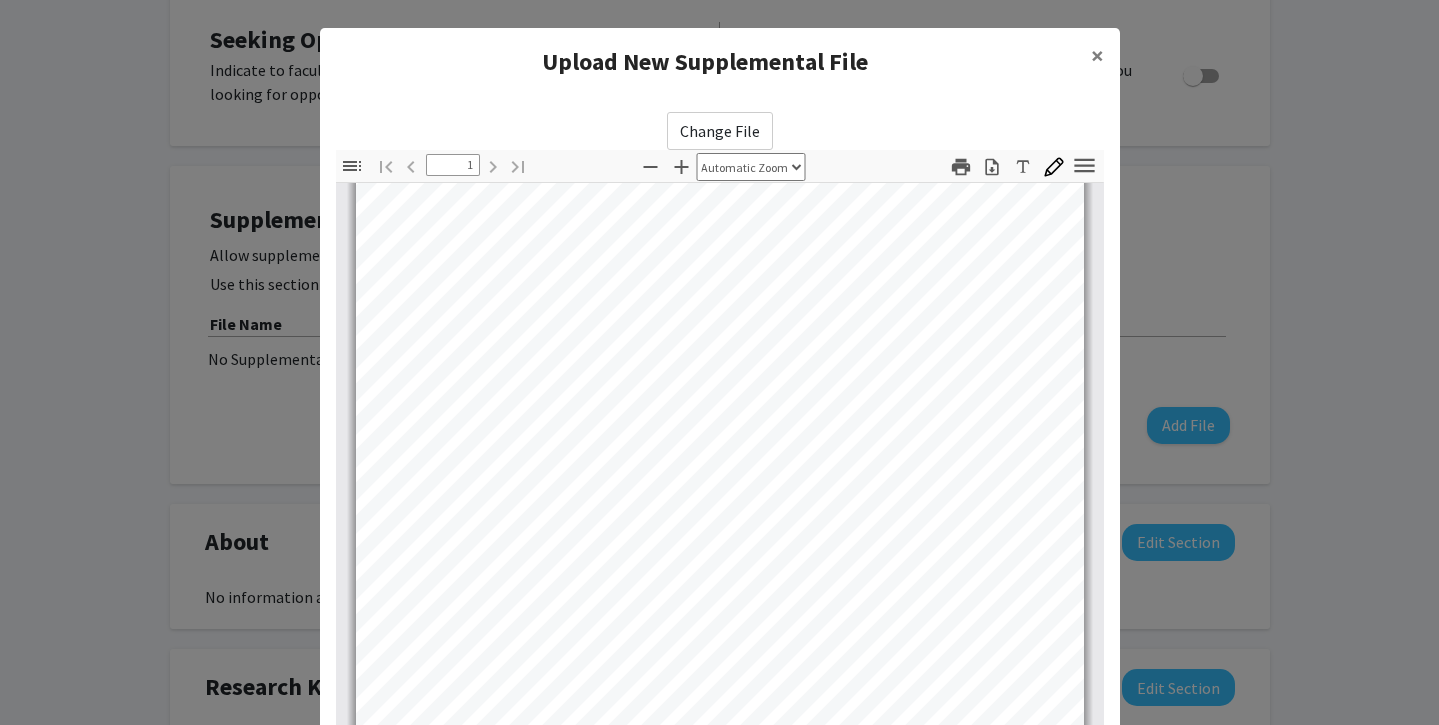 scroll, scrollTop: 0, scrollLeft: 0, axis: both 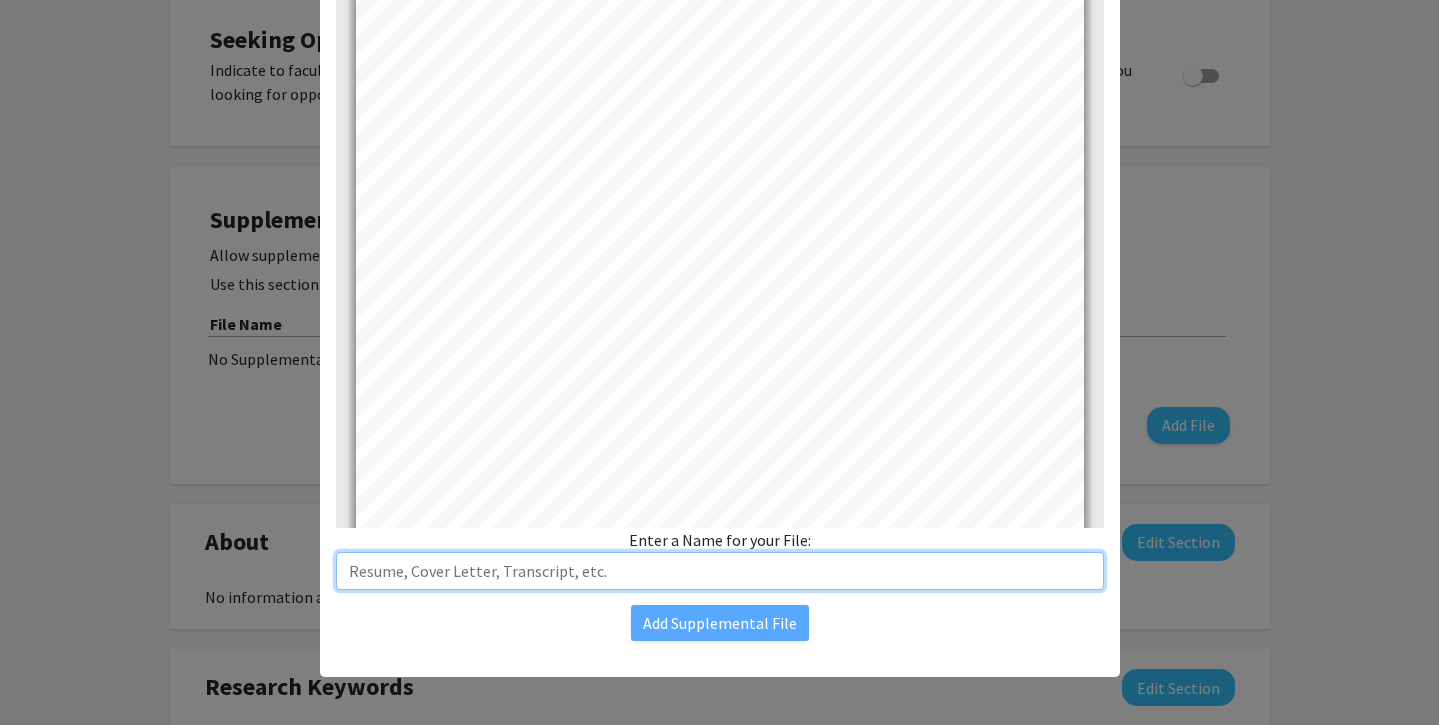 click at bounding box center [720, 571] 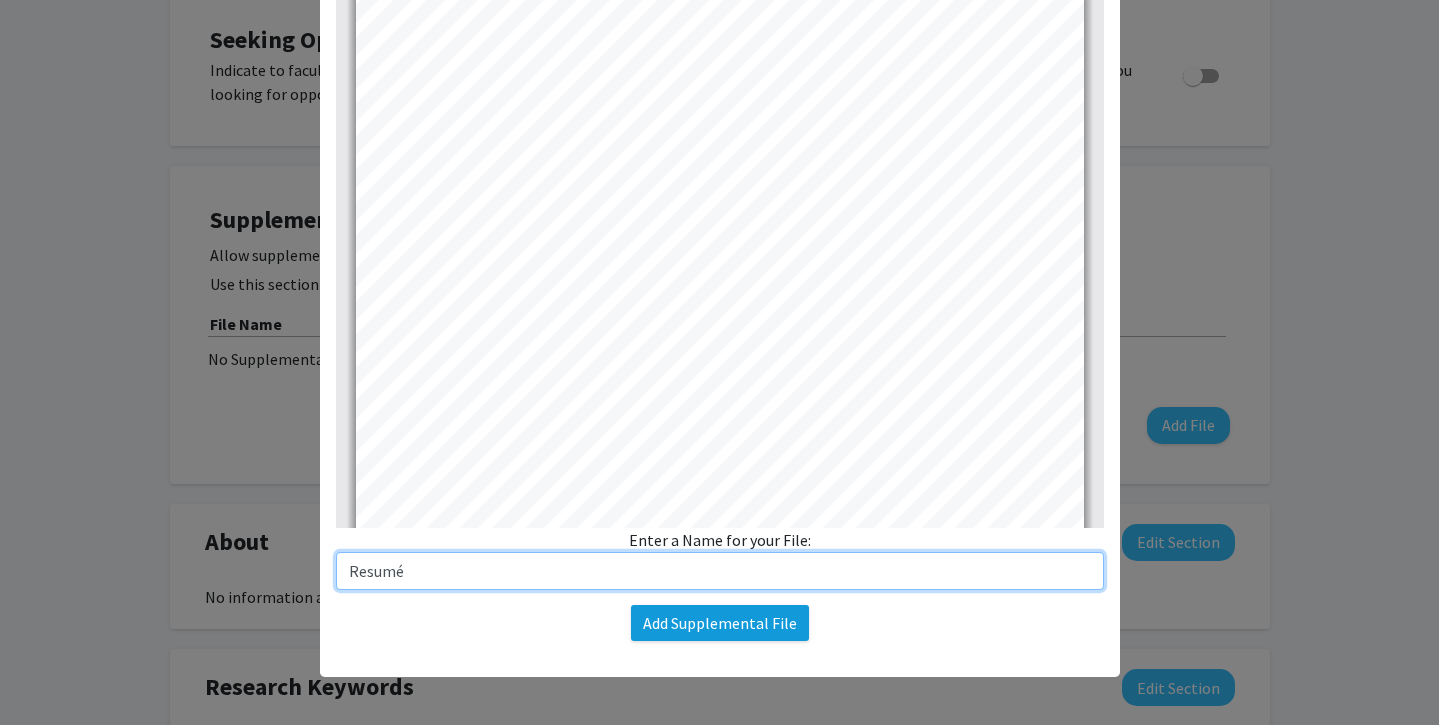 type on "Resumé" 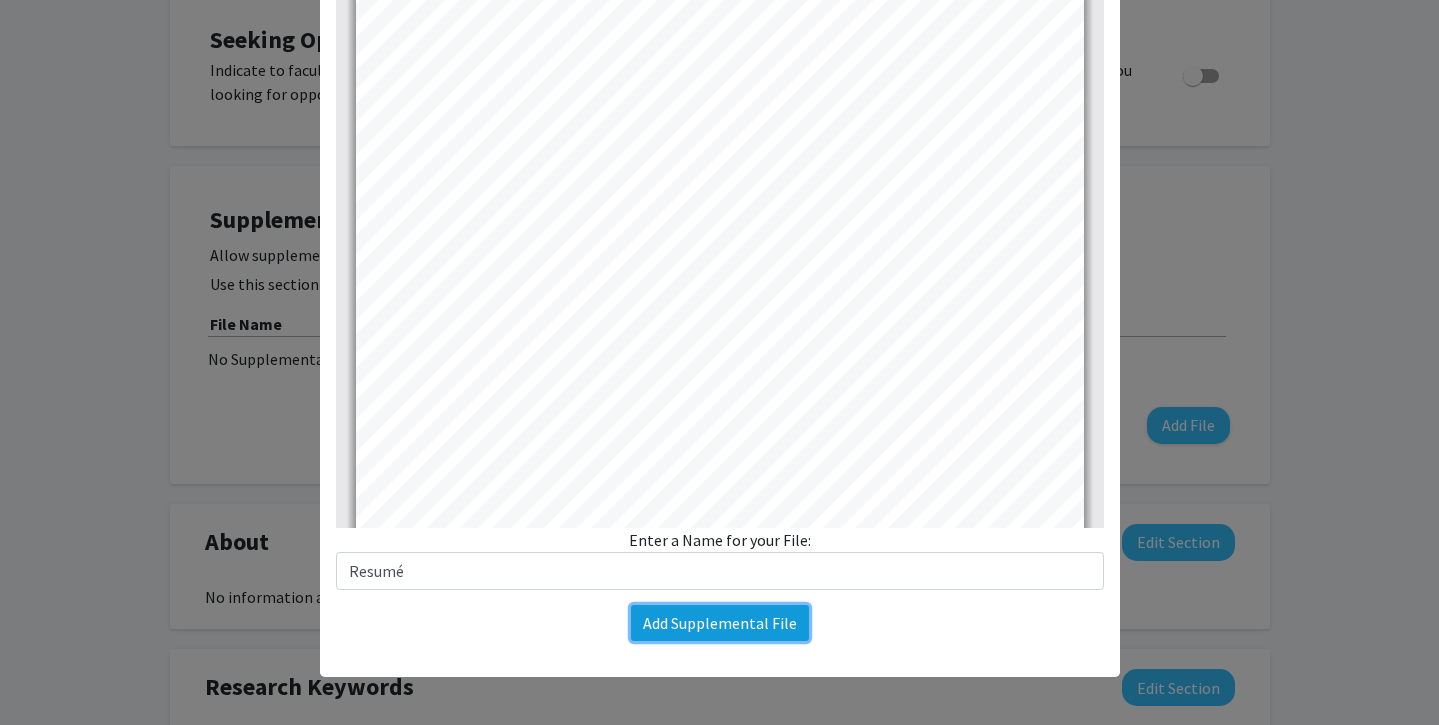 click on "Add Supplemental File" 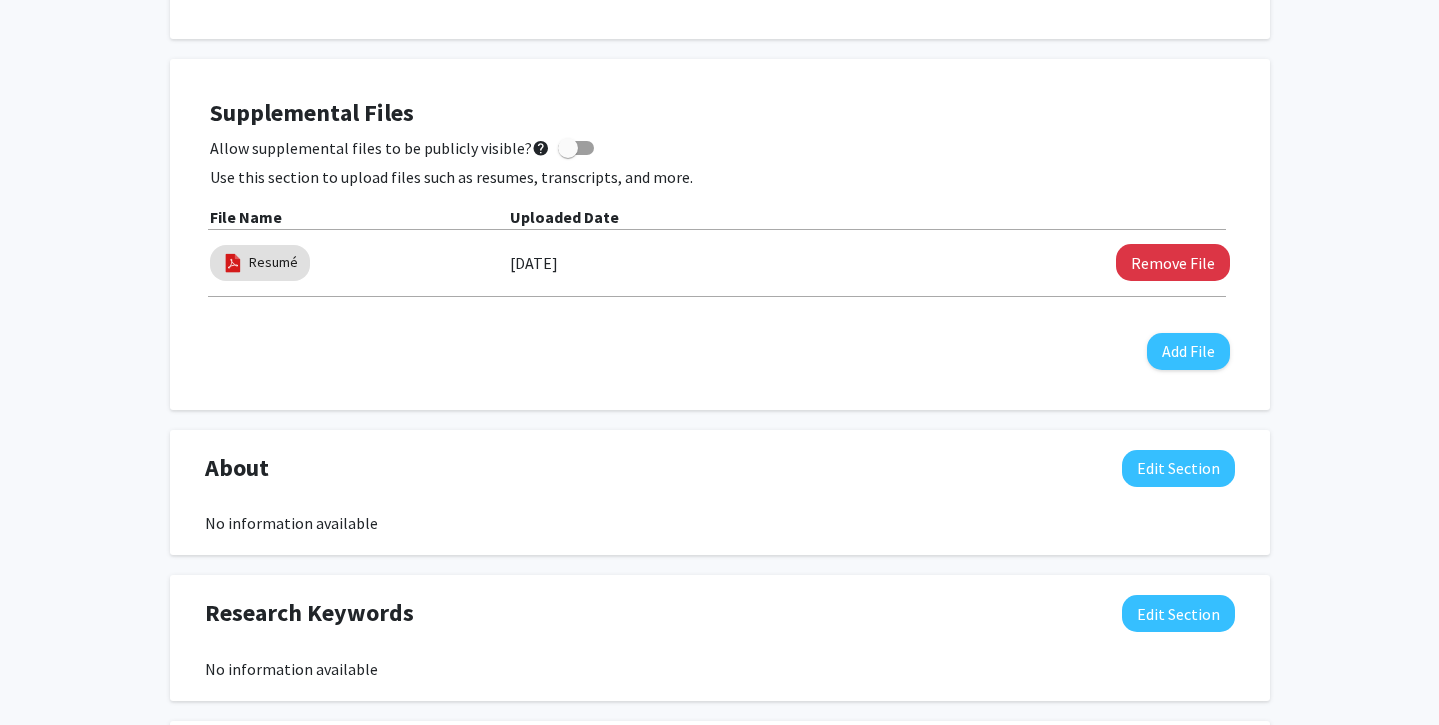 scroll, scrollTop: 544, scrollLeft: 0, axis: vertical 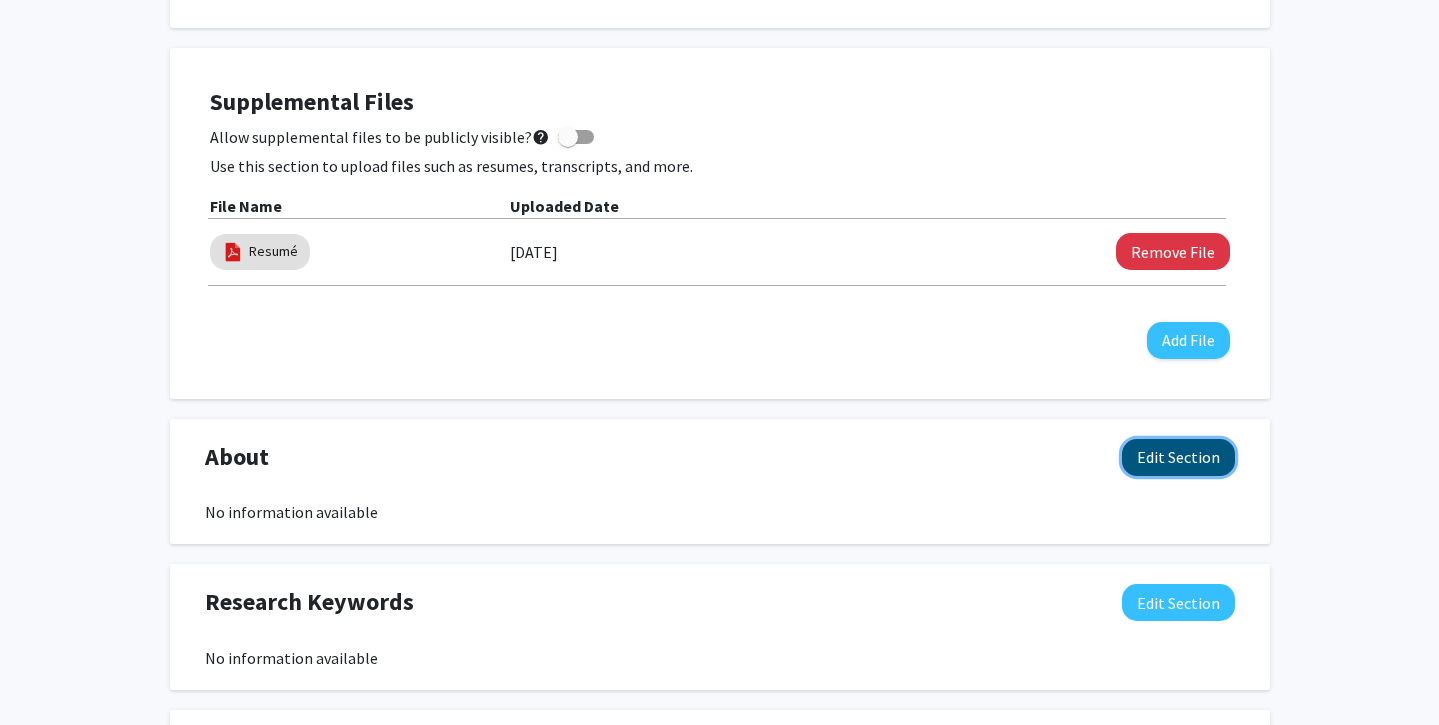 click on "Edit Section" 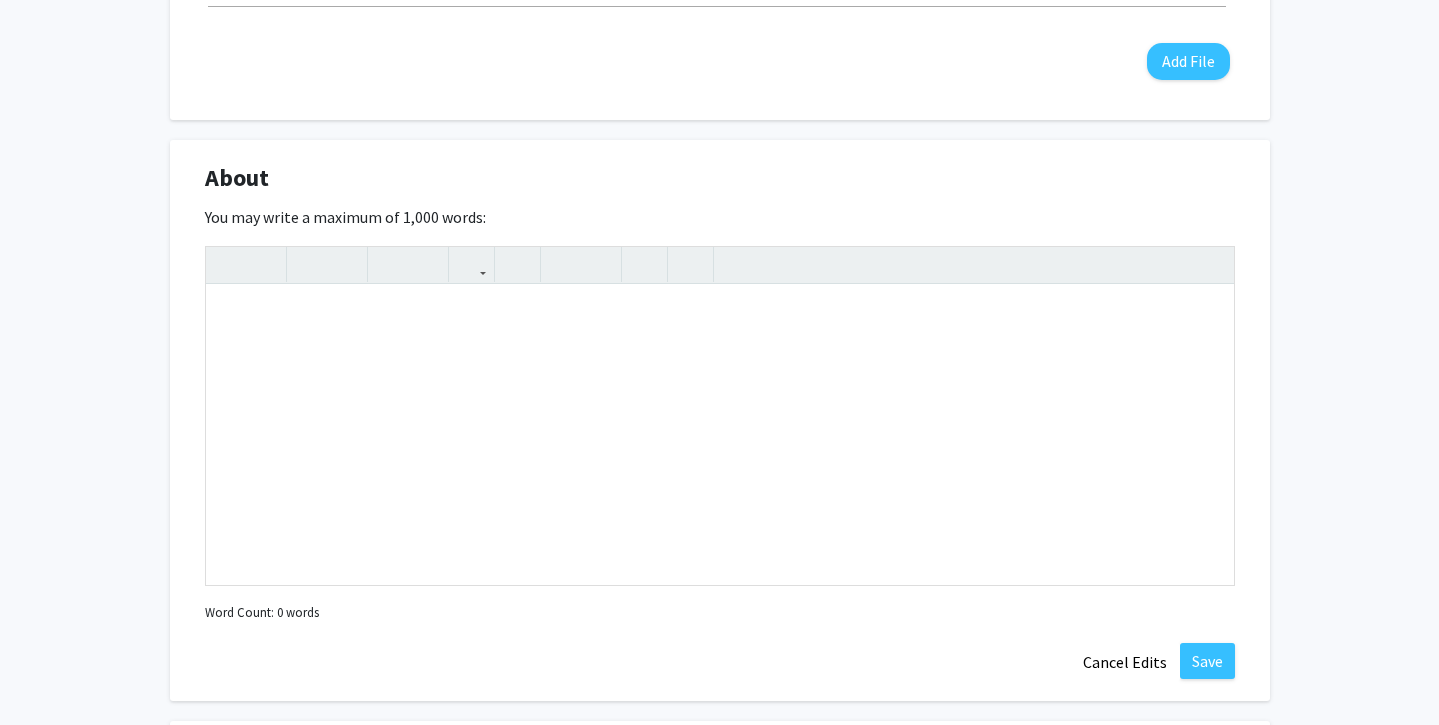 scroll, scrollTop: 826, scrollLeft: 0, axis: vertical 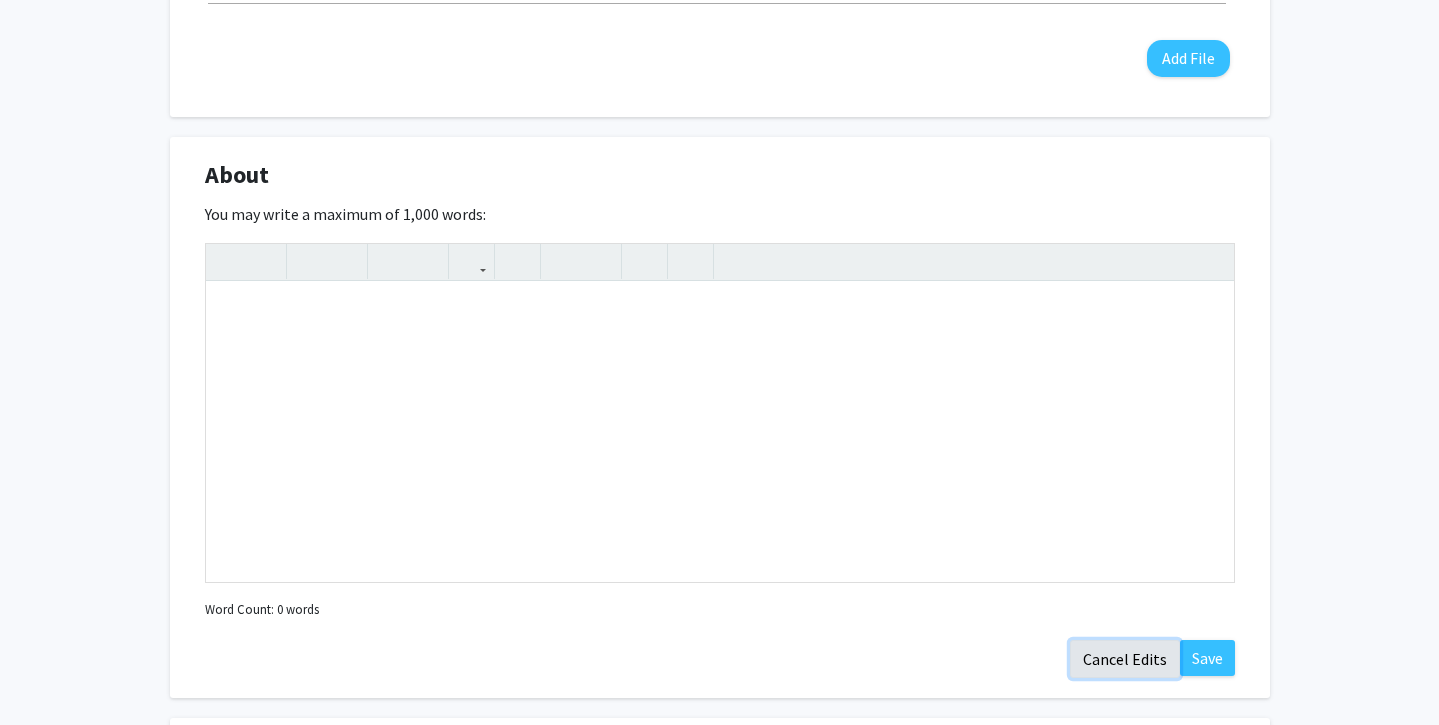 click on "Cancel Edits" 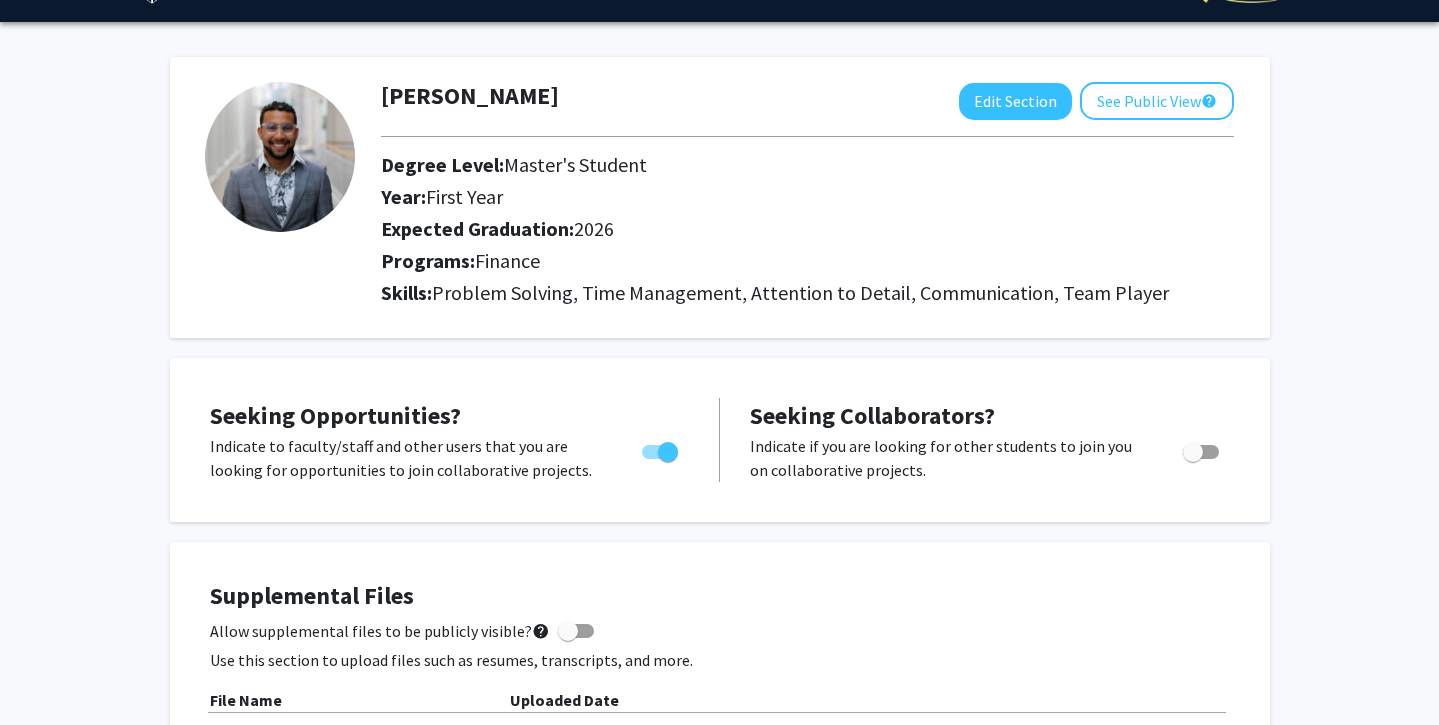 scroll, scrollTop: 0, scrollLeft: 0, axis: both 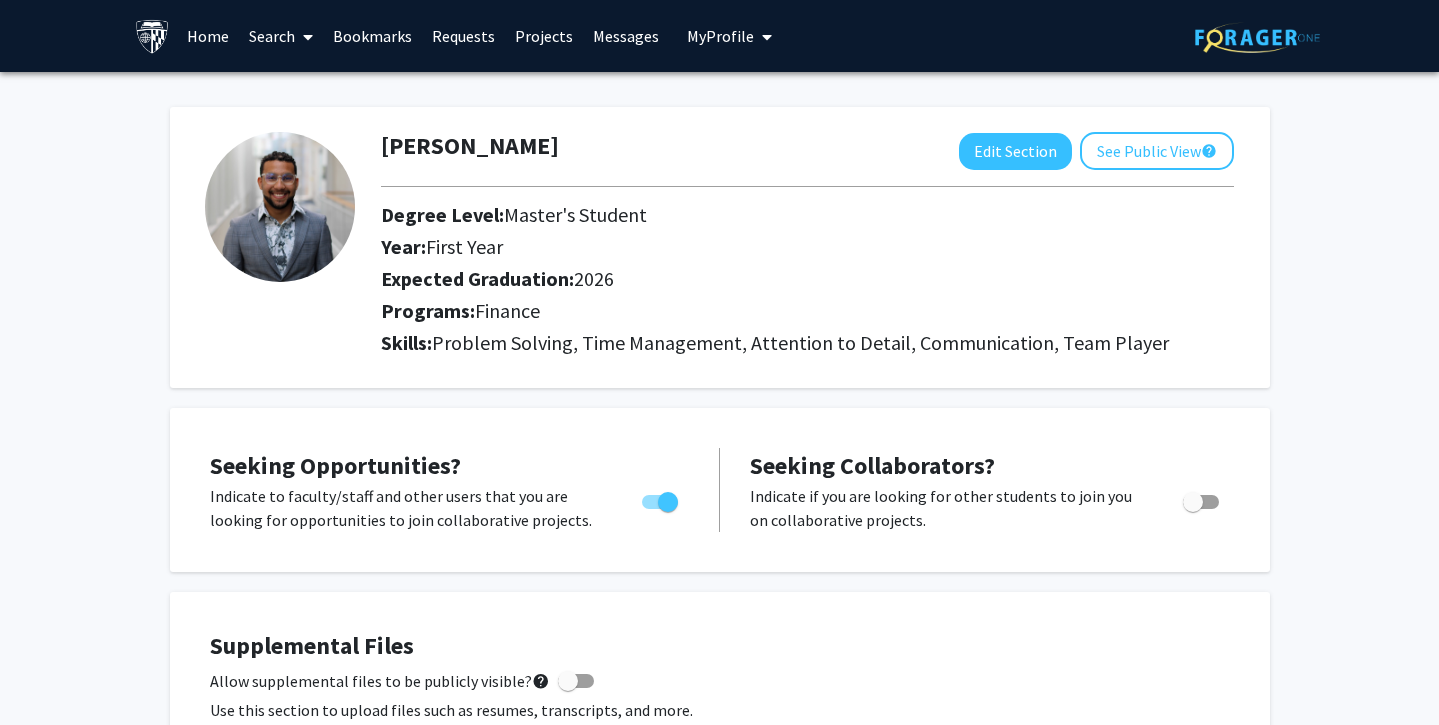 click on "Projects" at bounding box center [544, 36] 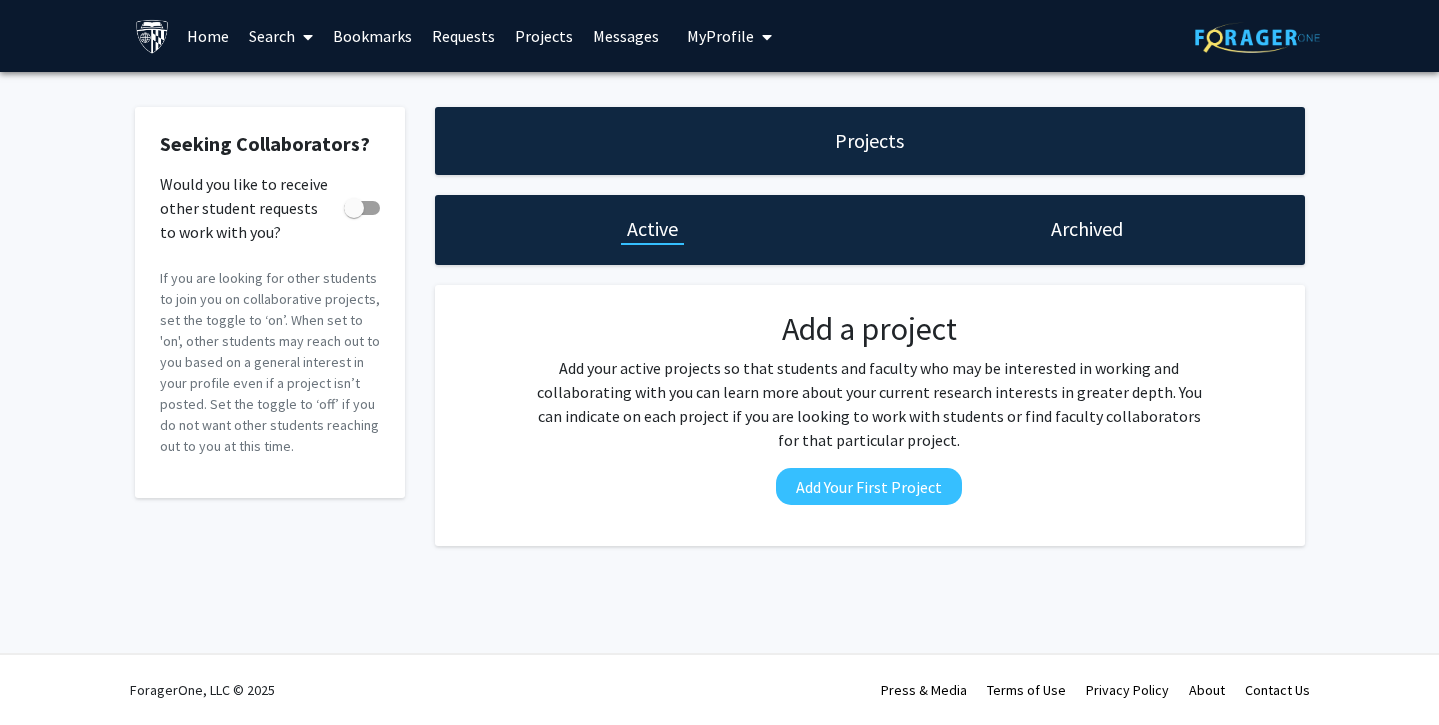 click on "Archived" 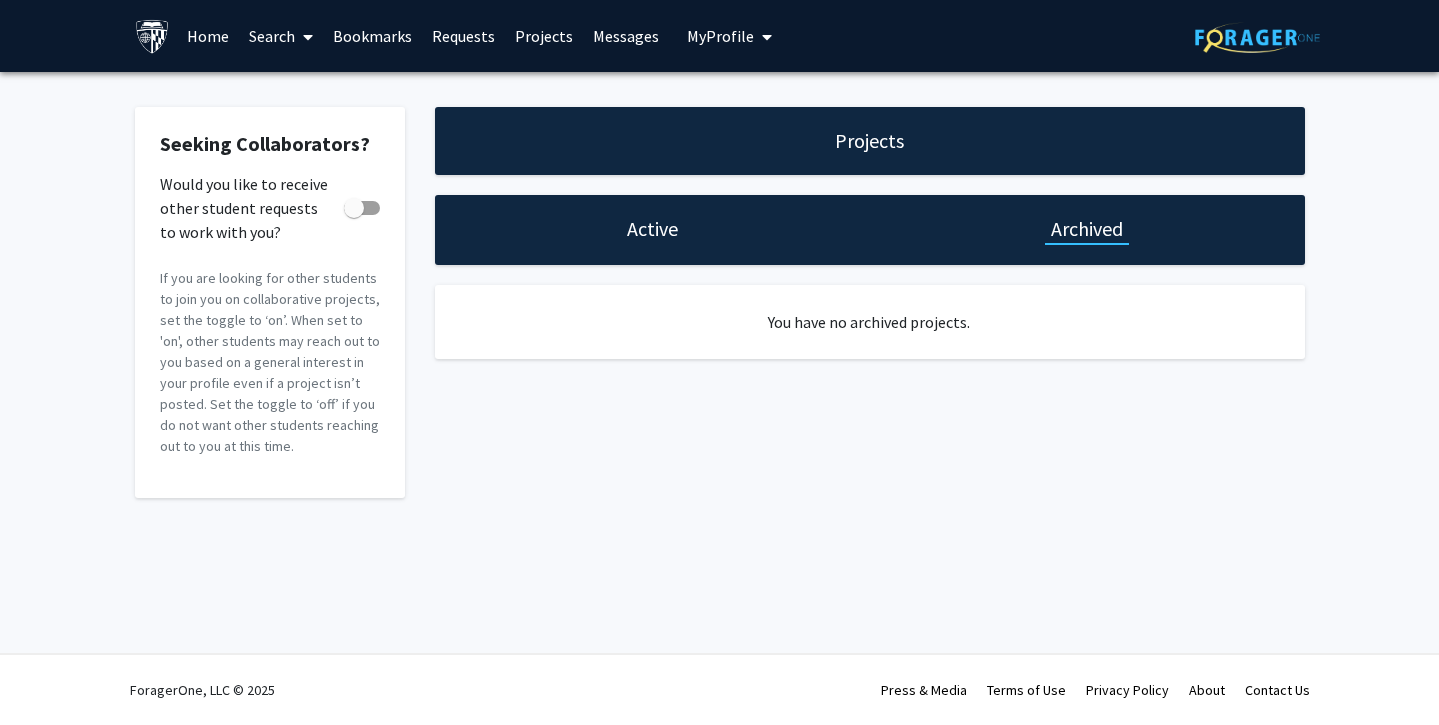 click on "Active" 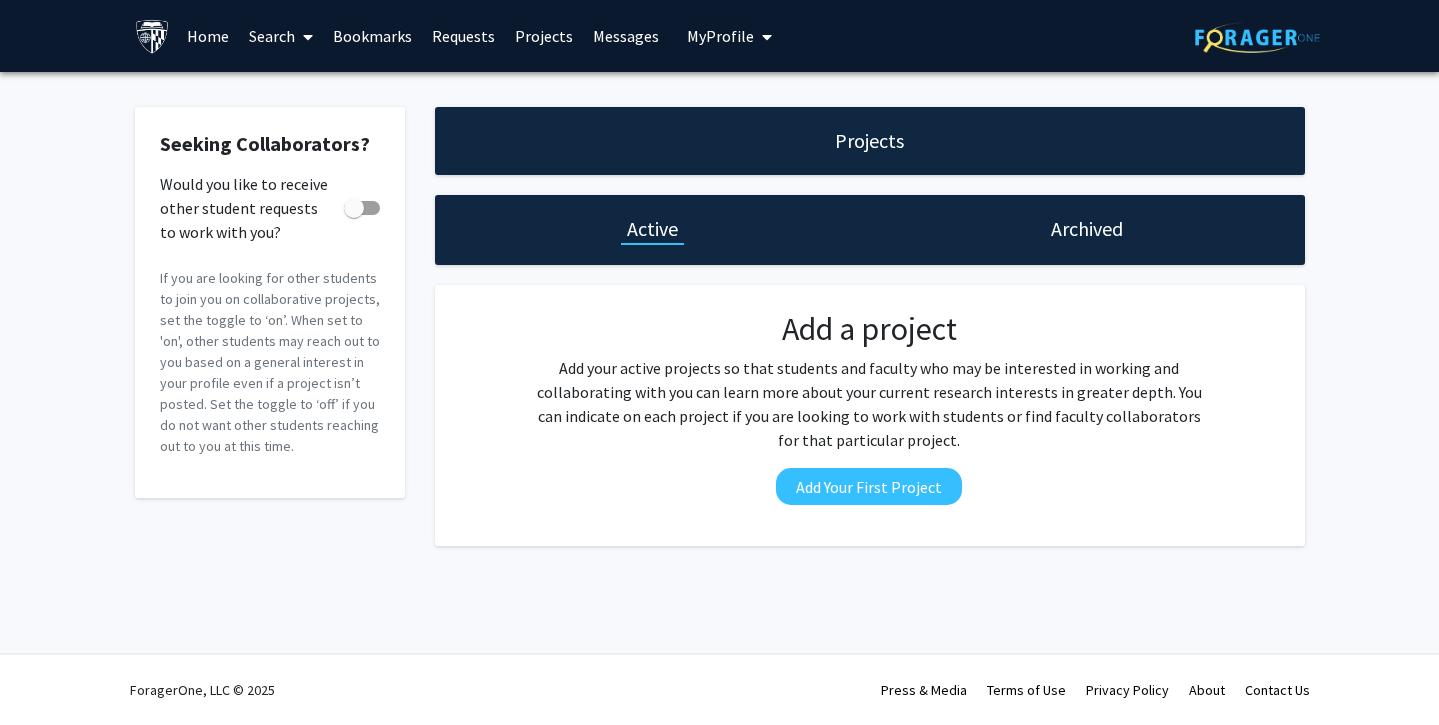 click on "Bookmarks" at bounding box center [372, 36] 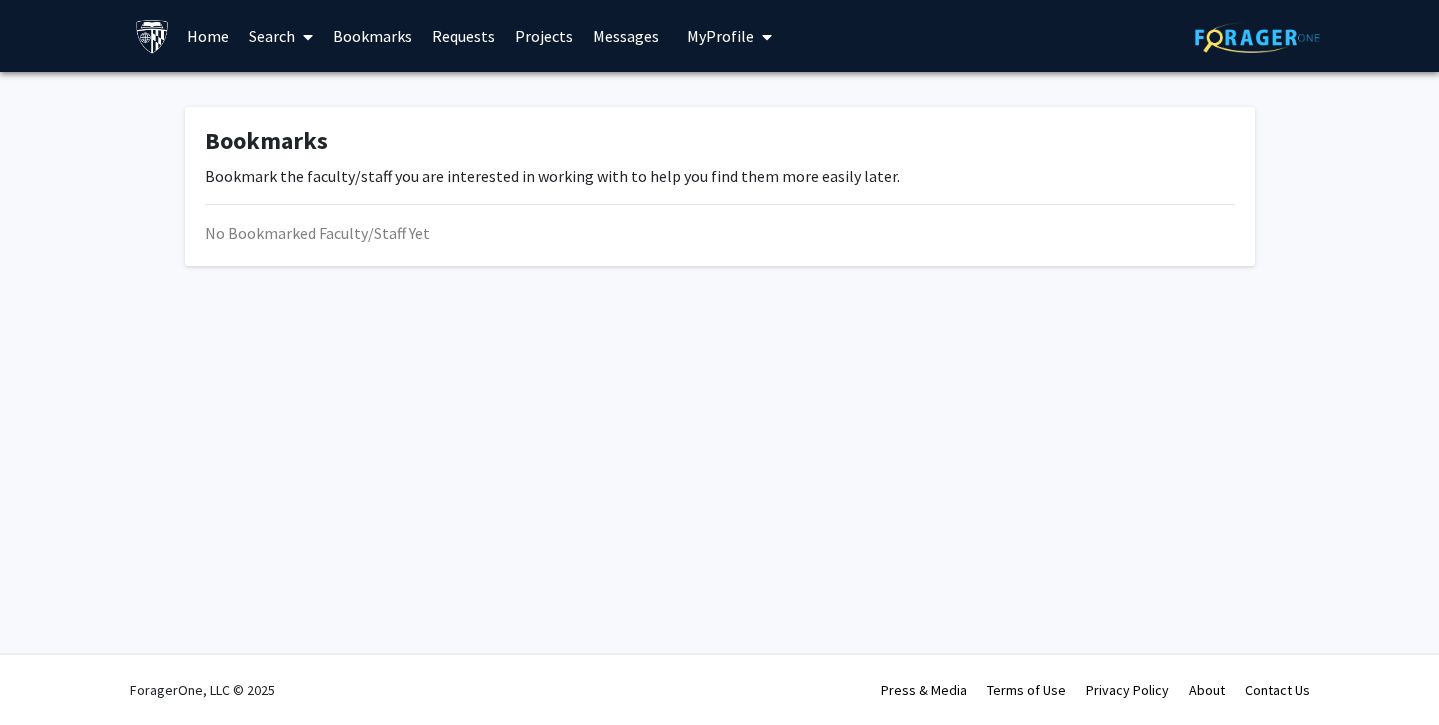 click on "Search" at bounding box center [281, 36] 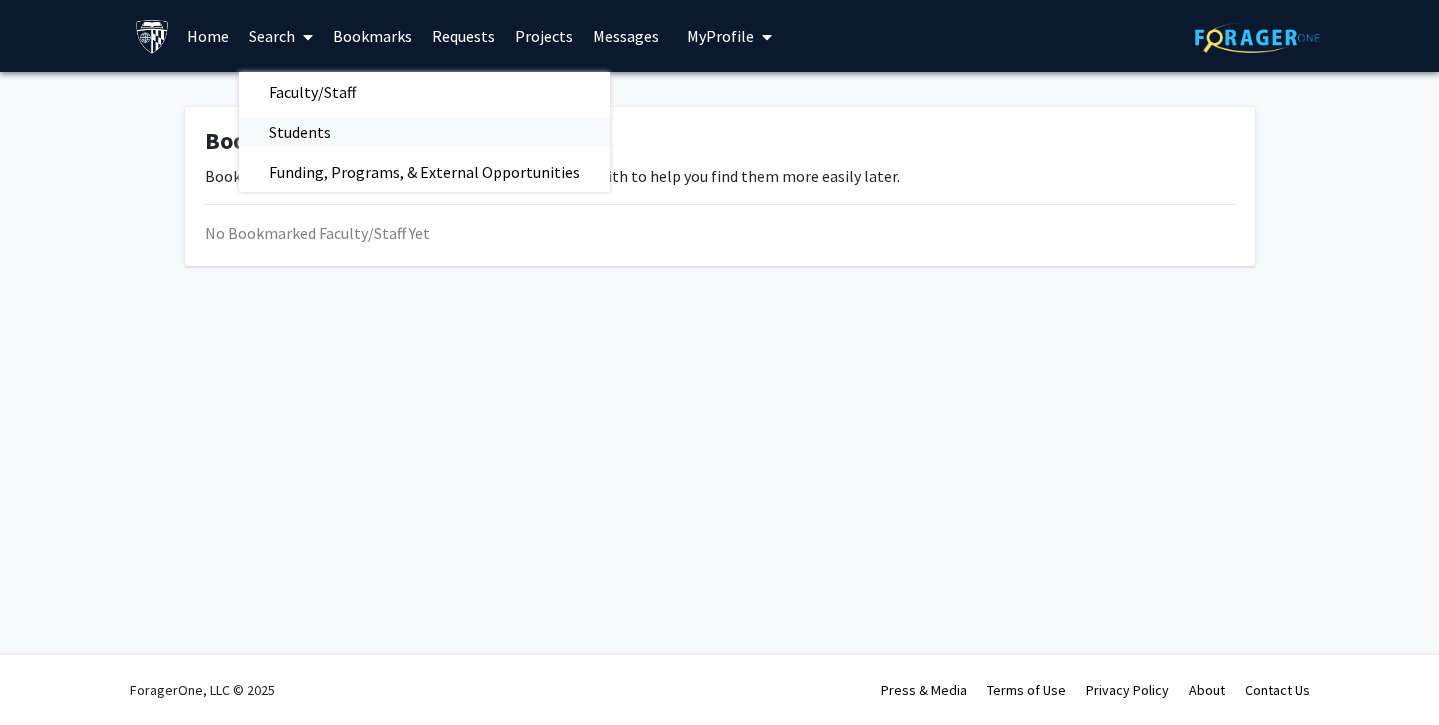 click on "Students" at bounding box center (300, 132) 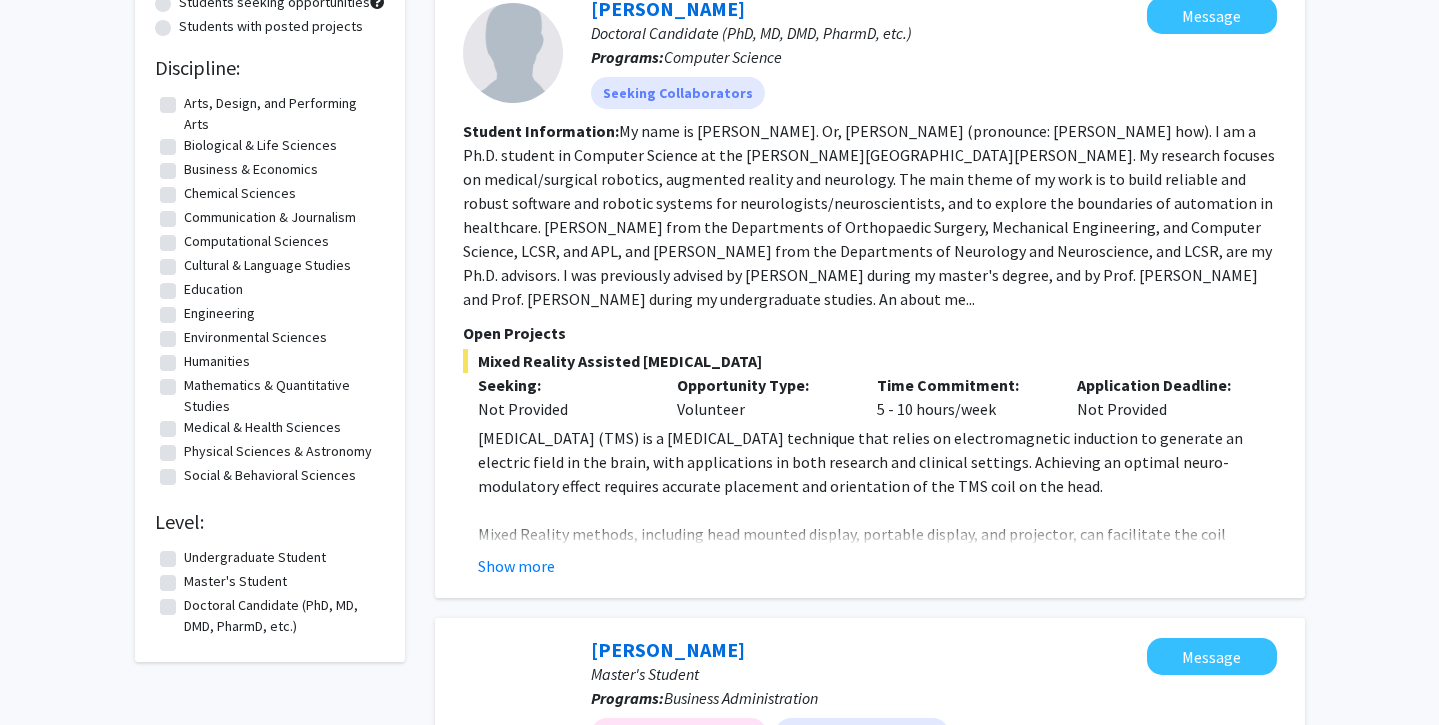 scroll, scrollTop: 234, scrollLeft: 0, axis: vertical 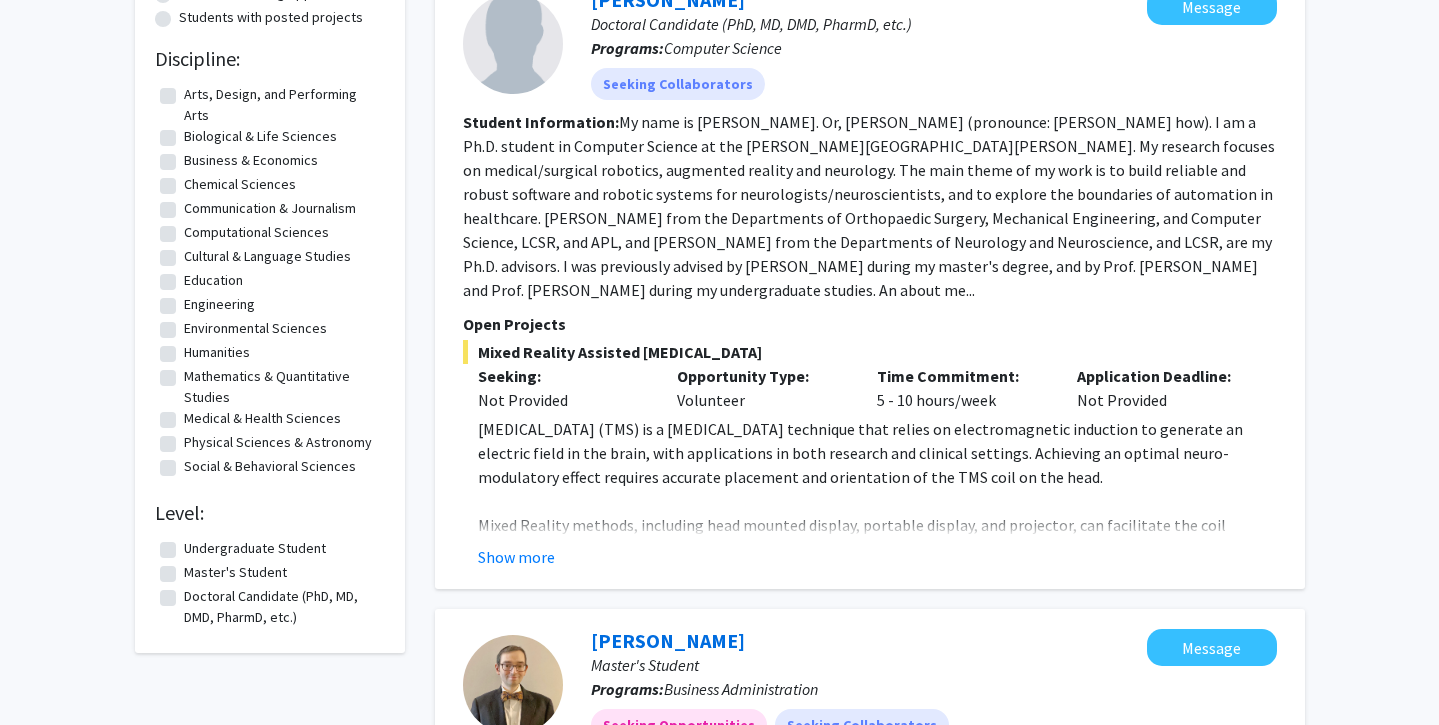 click on "Master's Student" 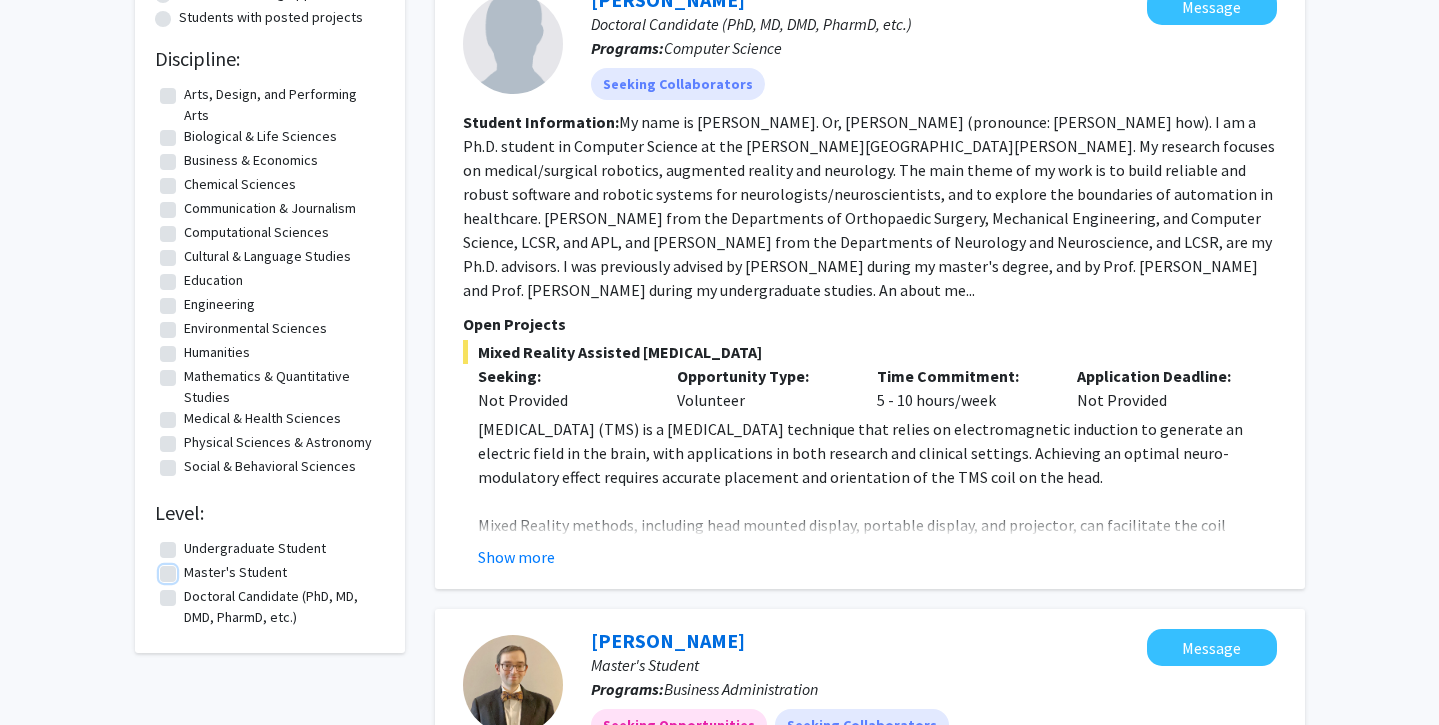 click on "Master's Student" at bounding box center [190, 568] 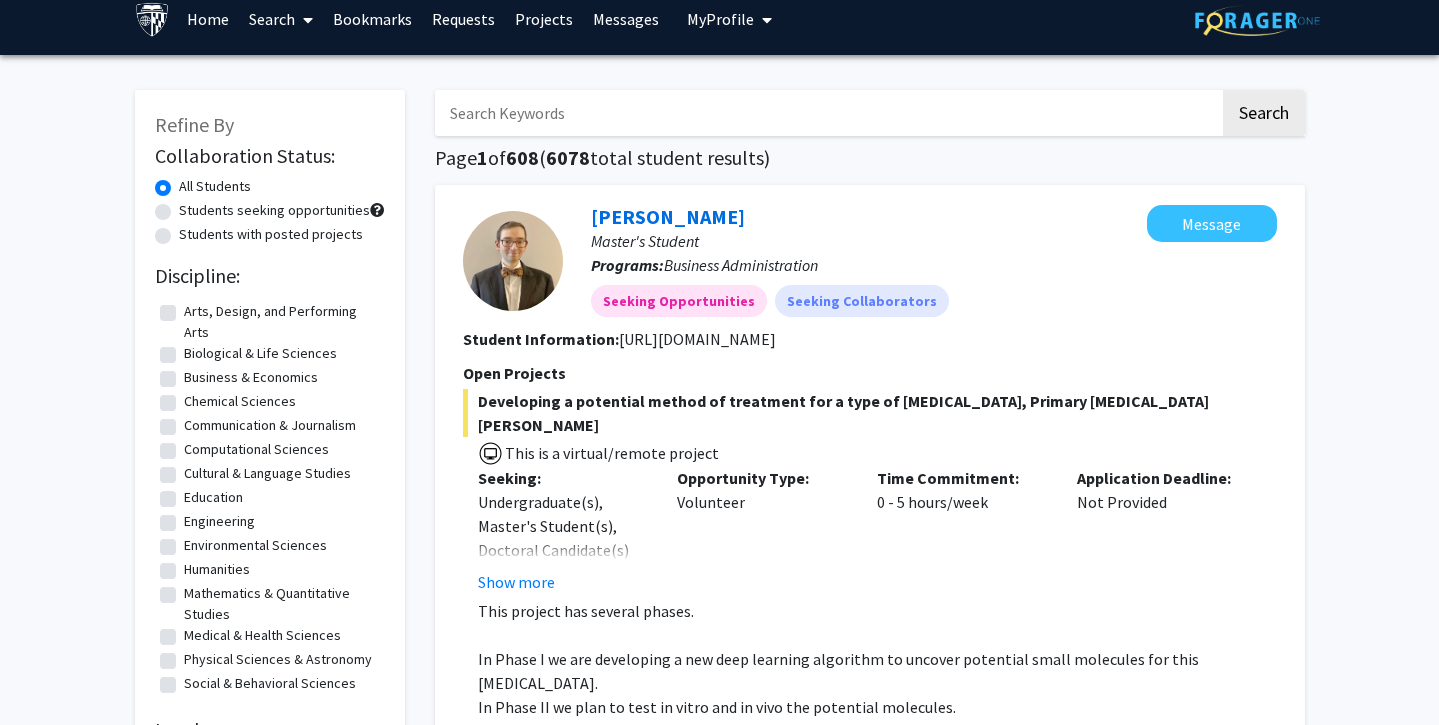scroll, scrollTop: 15, scrollLeft: 0, axis: vertical 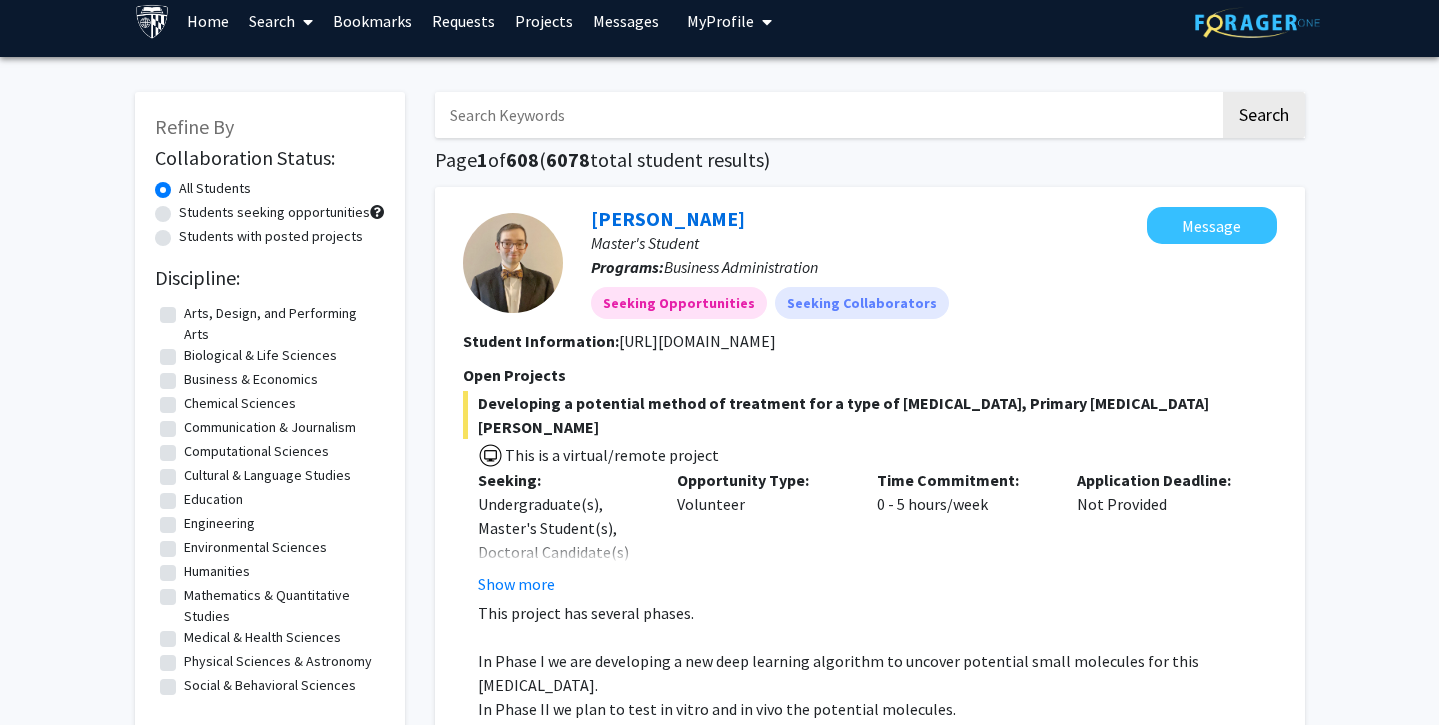 click on "Business & Economics" 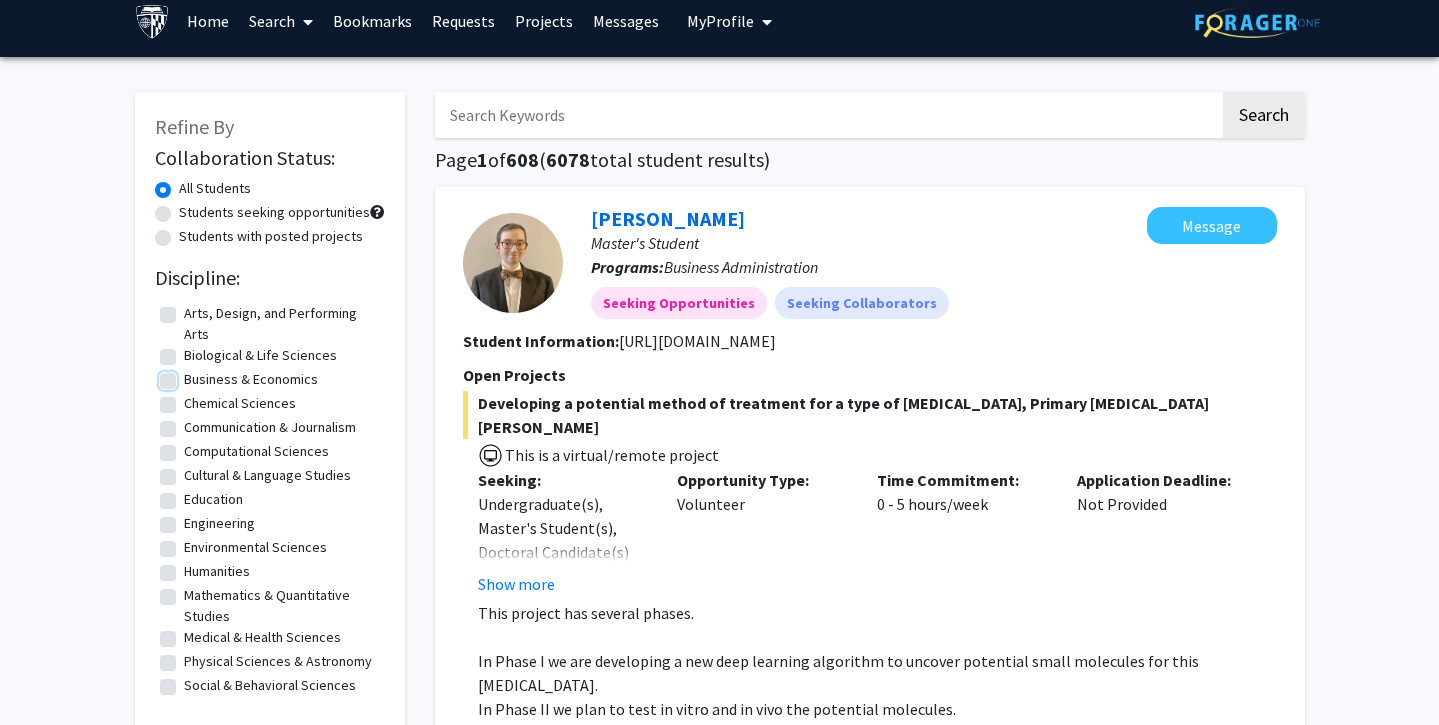 click on "Business & Economics" at bounding box center (190, 375) 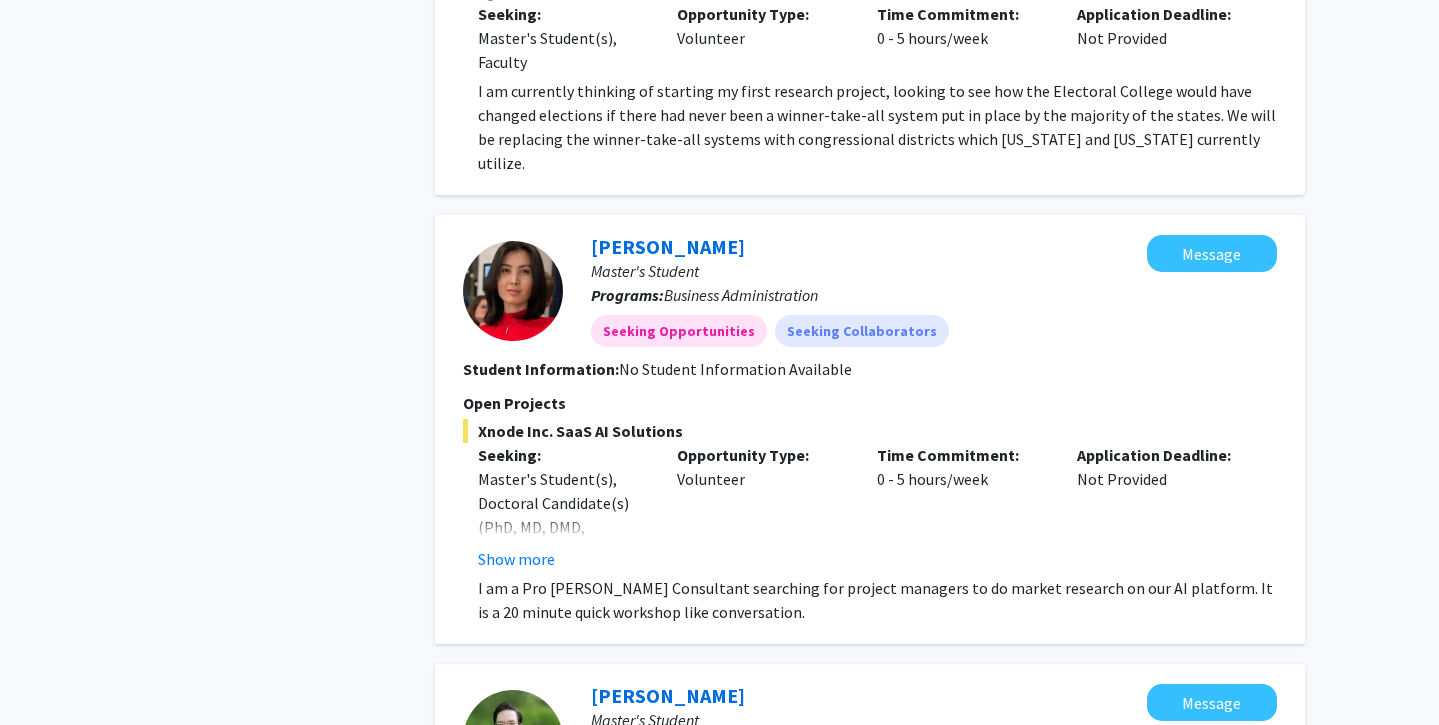 scroll, scrollTop: 1208, scrollLeft: 0, axis: vertical 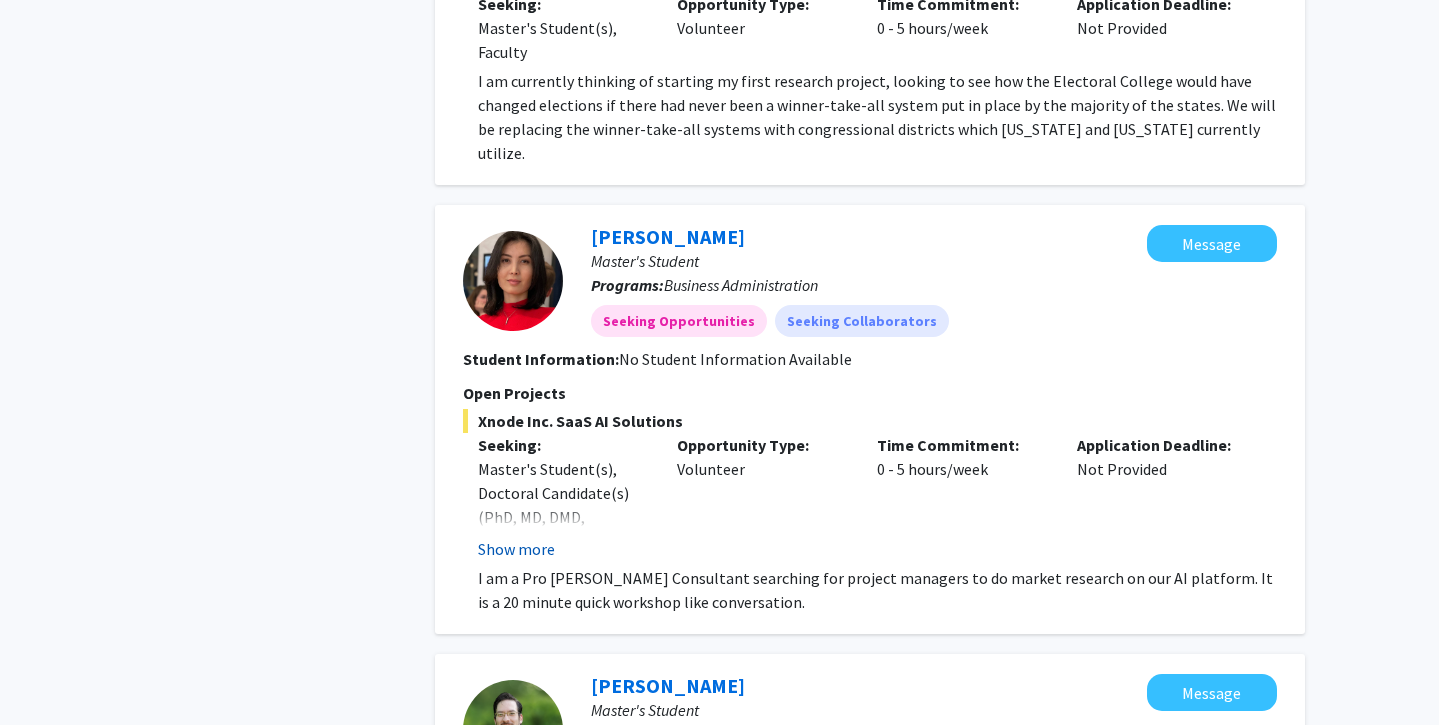 click on "Show more" 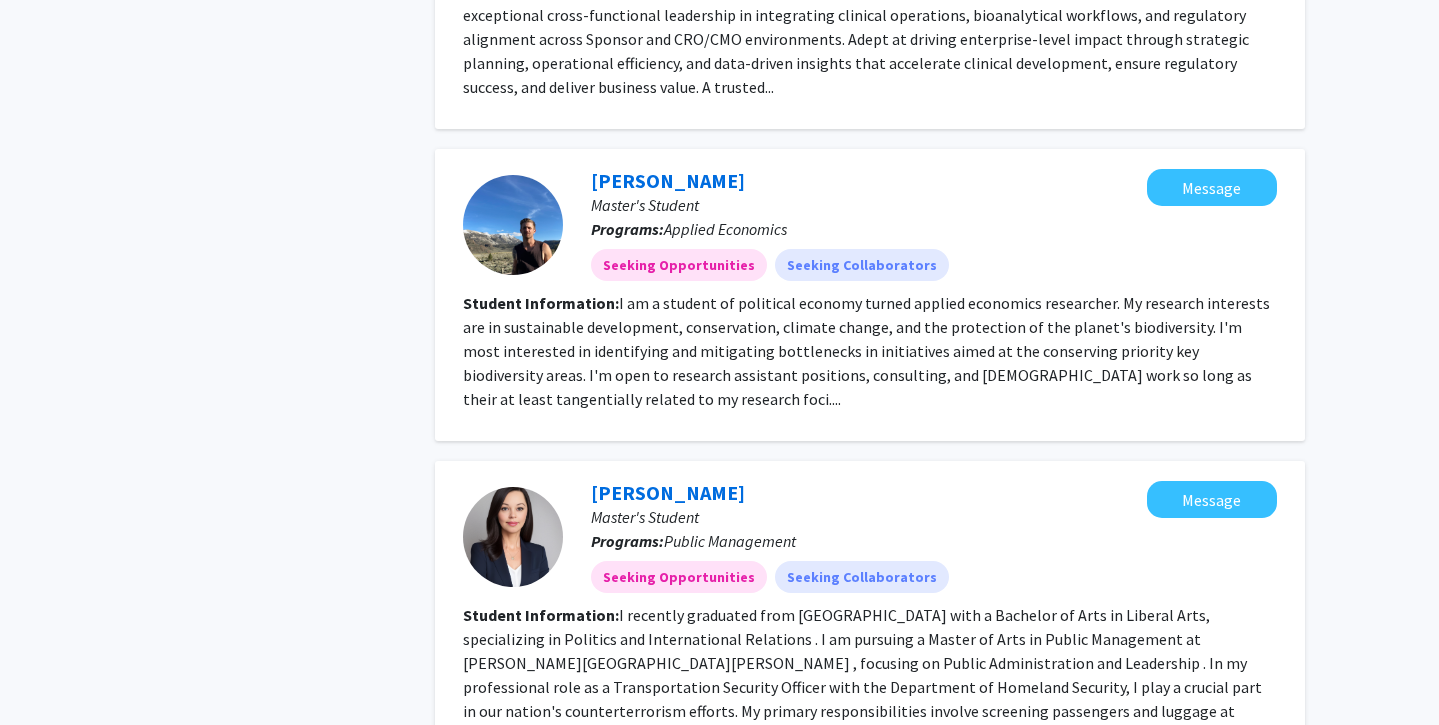 scroll, scrollTop: 3416, scrollLeft: 0, axis: vertical 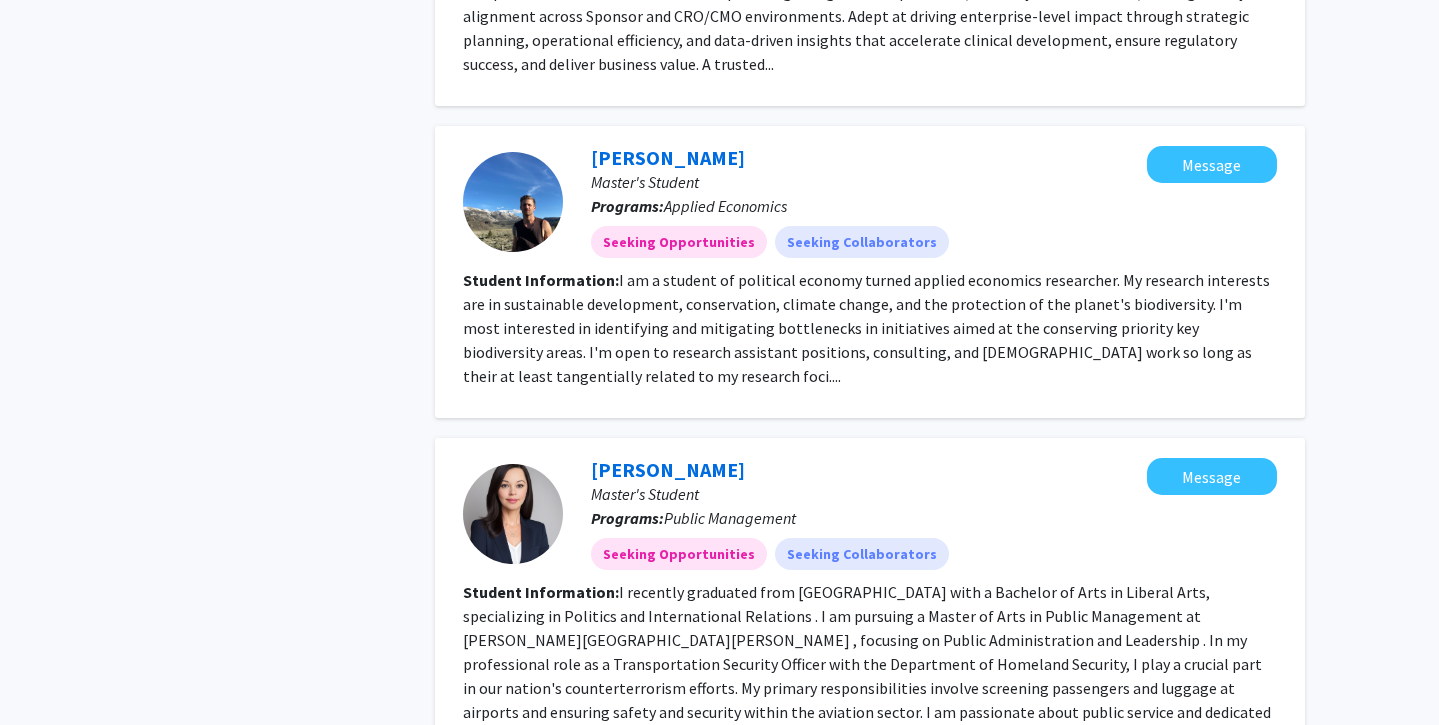 click on "I recently graduated from  [GEOGRAPHIC_DATA]  with a Bachelor of Arts in Liberal Arts, specializing in  Politics and International Relations . I am pursuing a Master of Arts in Public Management at  [PERSON_NAME][GEOGRAPHIC_DATA][PERSON_NAME] , focusing on  Public Administration and Leadership .   In my professional role as a Transportation Security Officer with the Department of Homeland Security, I play a crucial part in our nation's counterterrorism efforts. My primary responsibilities involve screening passengers and luggage at airports and ensuring safety and security within the aviation sector.   I am passionate about public service and dedicated to contributing to the safety and well-being of our communities through effective governance and leadership...." 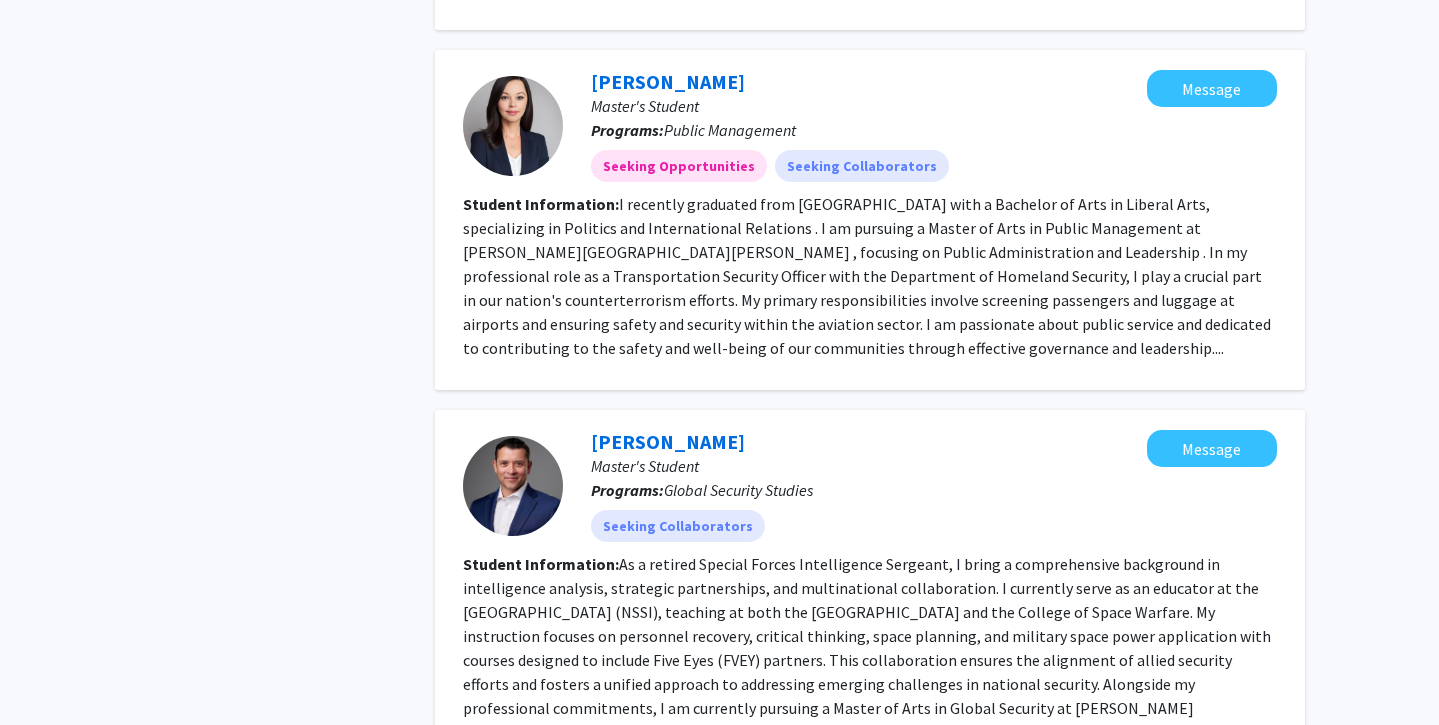 scroll, scrollTop: 3816, scrollLeft: 0, axis: vertical 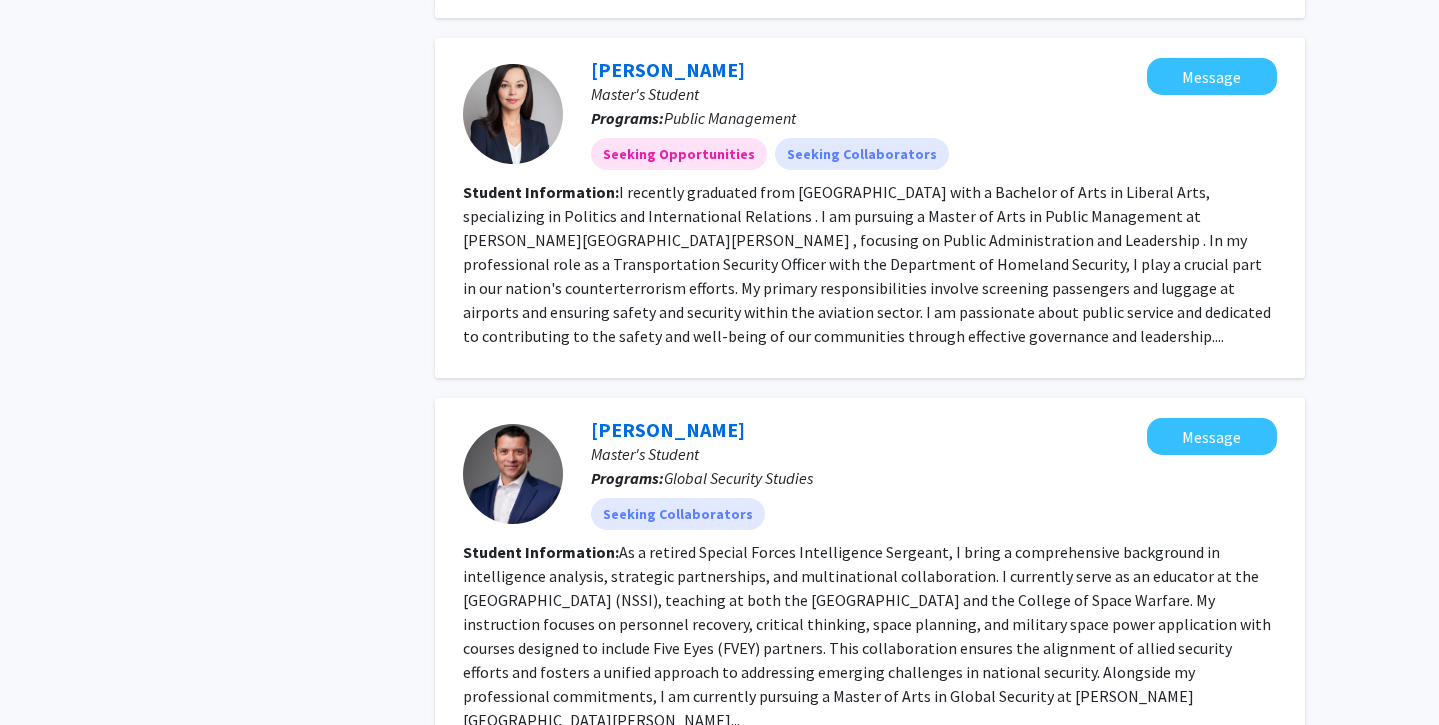 click on "2" 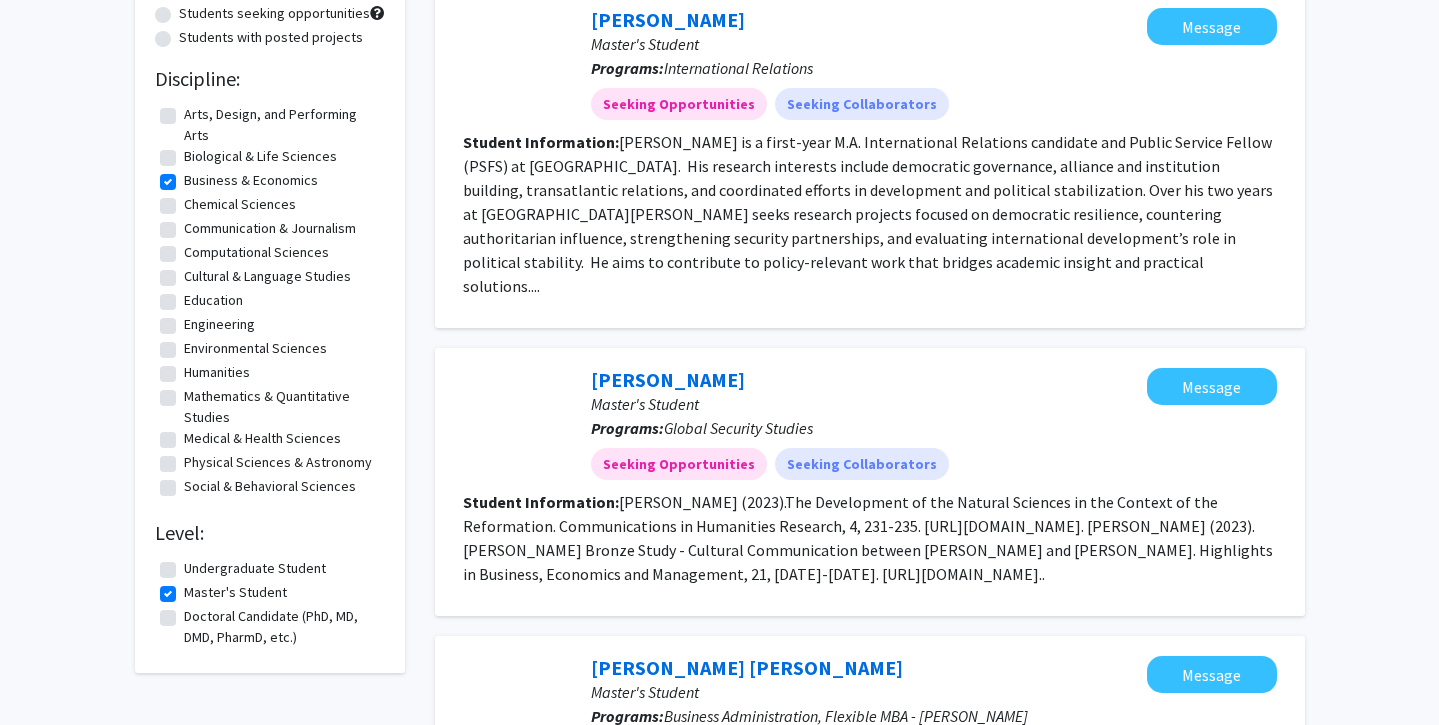 scroll, scrollTop: 0, scrollLeft: 0, axis: both 